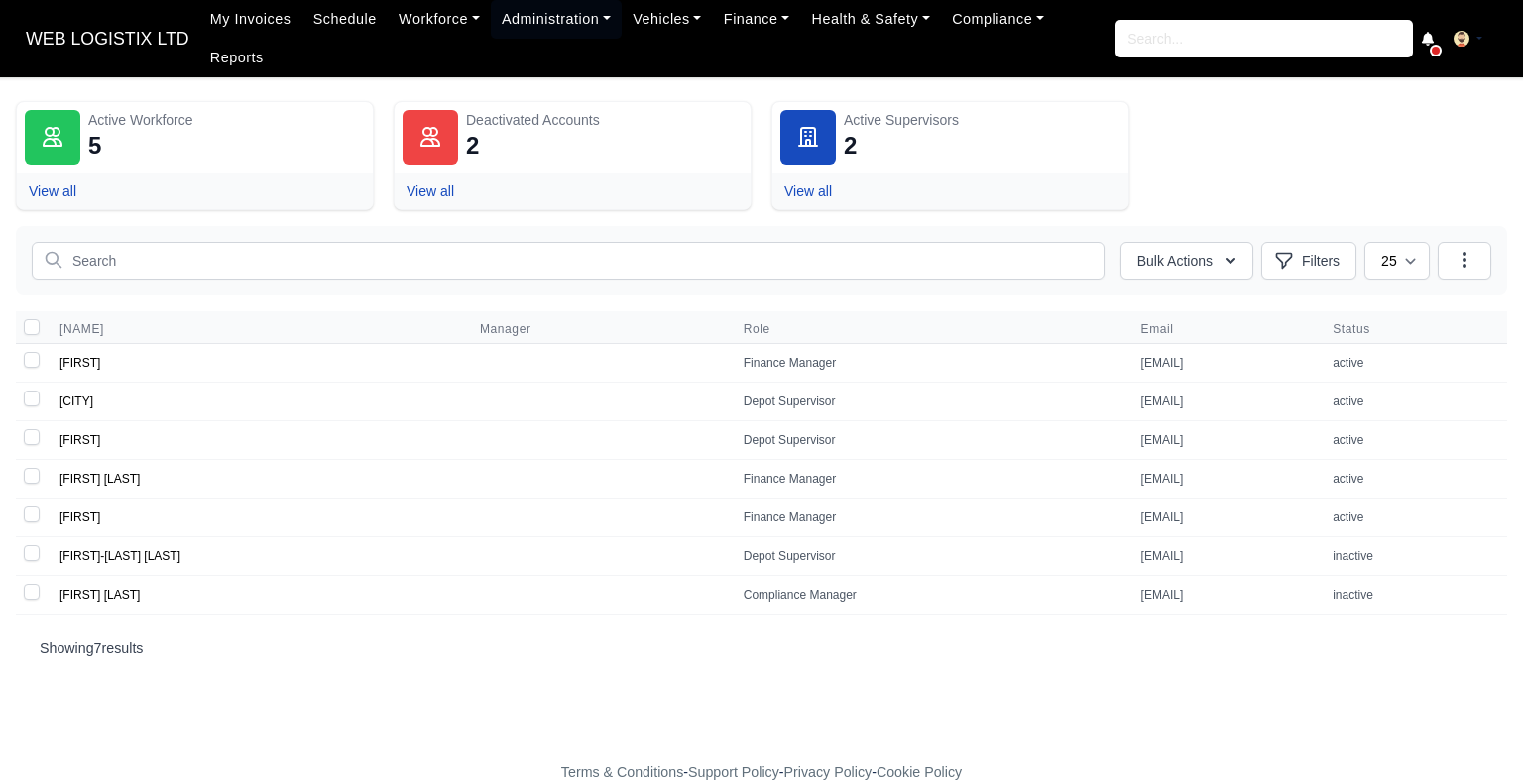 scroll, scrollTop: 0, scrollLeft: 0, axis: both 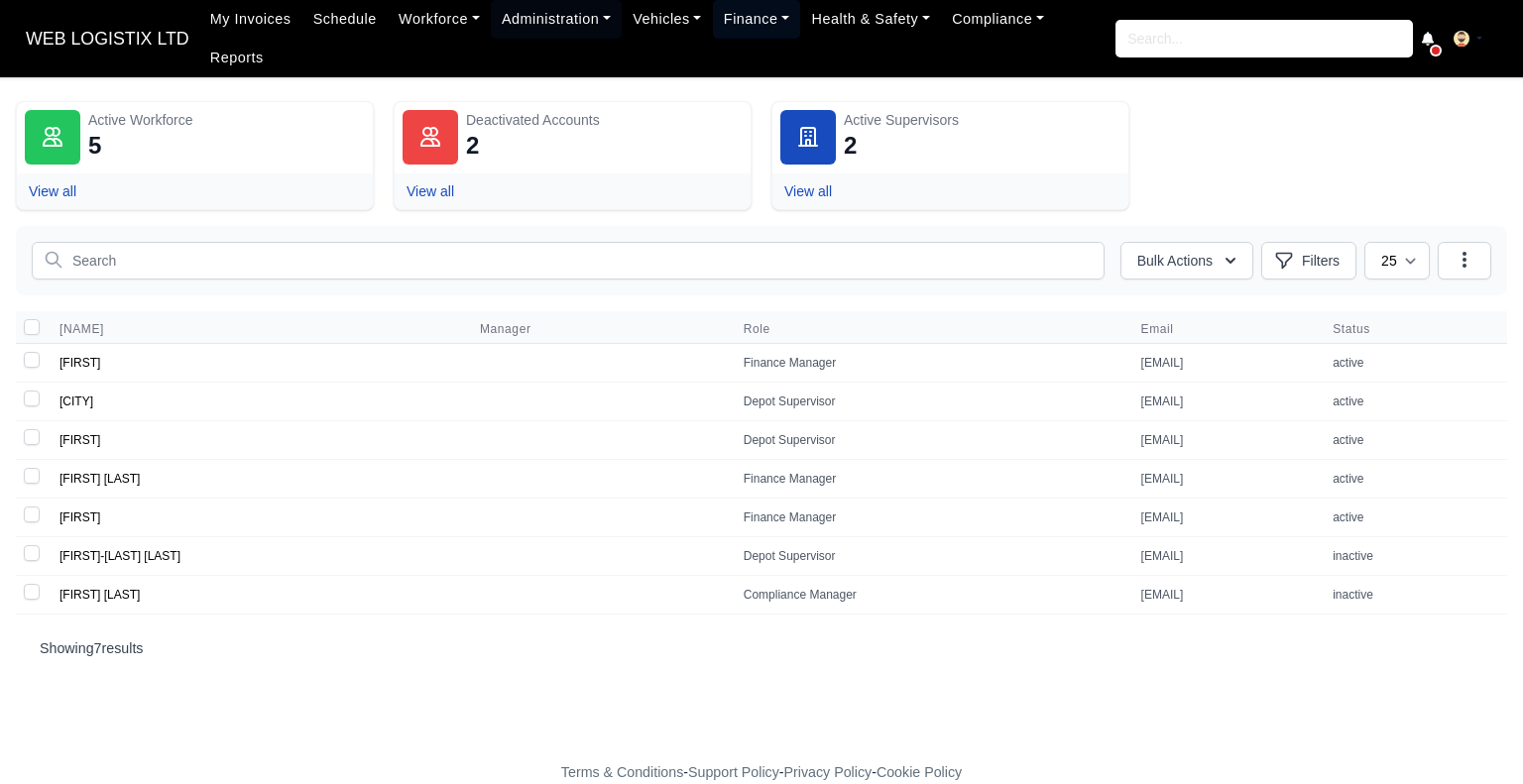 click on "Finance" at bounding box center [439, 19] 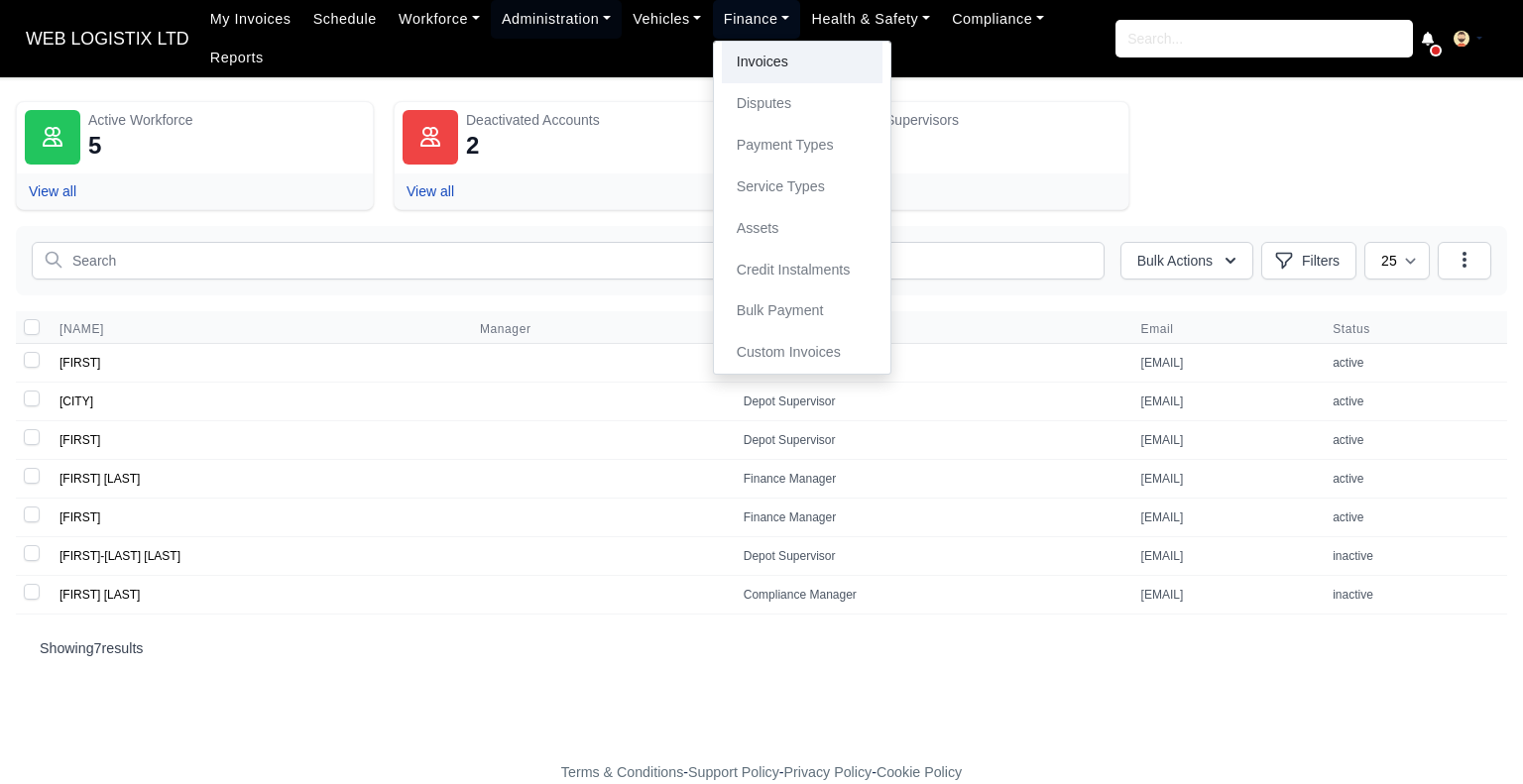 click on "Invoices" at bounding box center (802, 62) 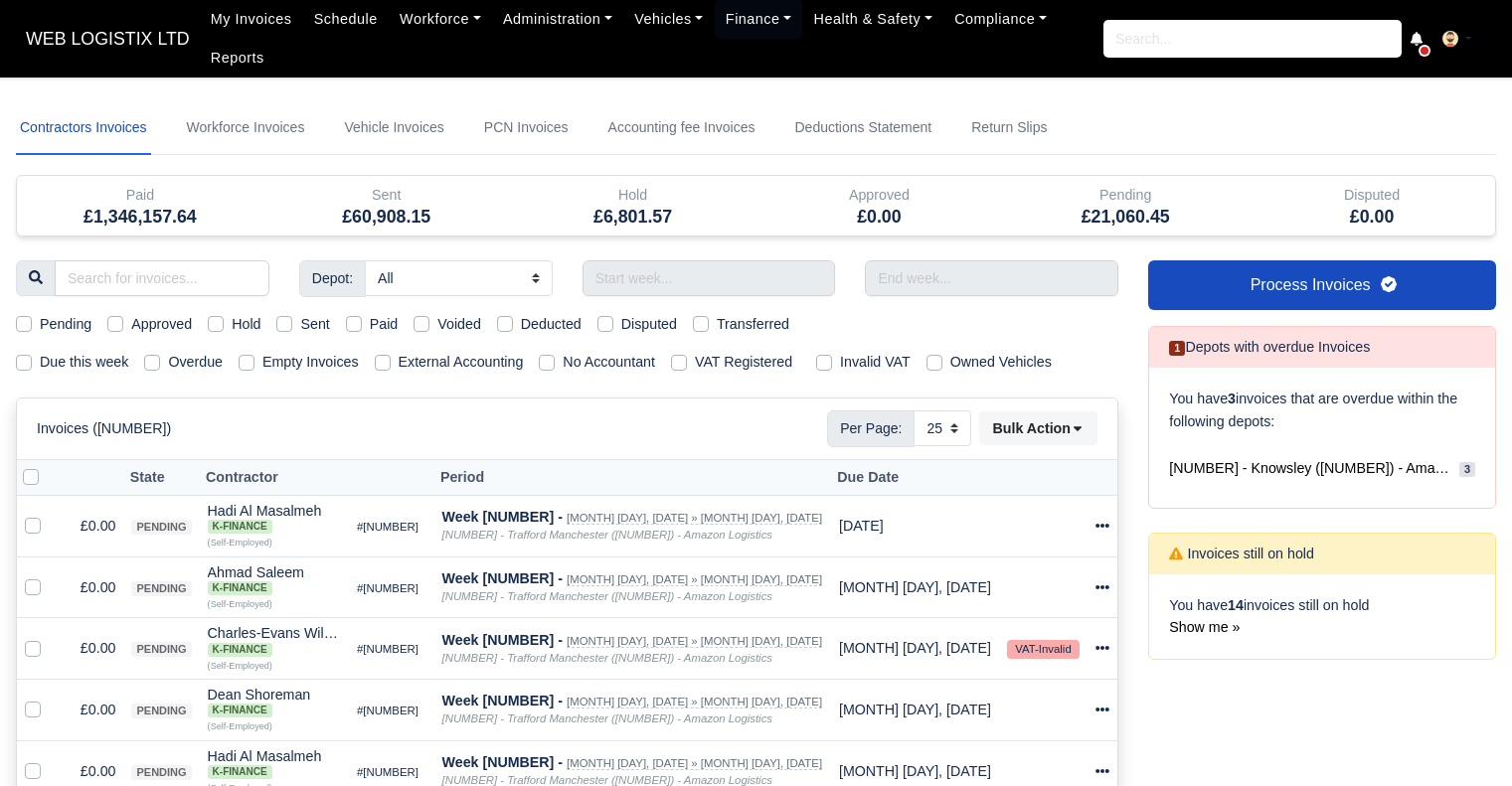 scroll, scrollTop: 0, scrollLeft: 0, axis: both 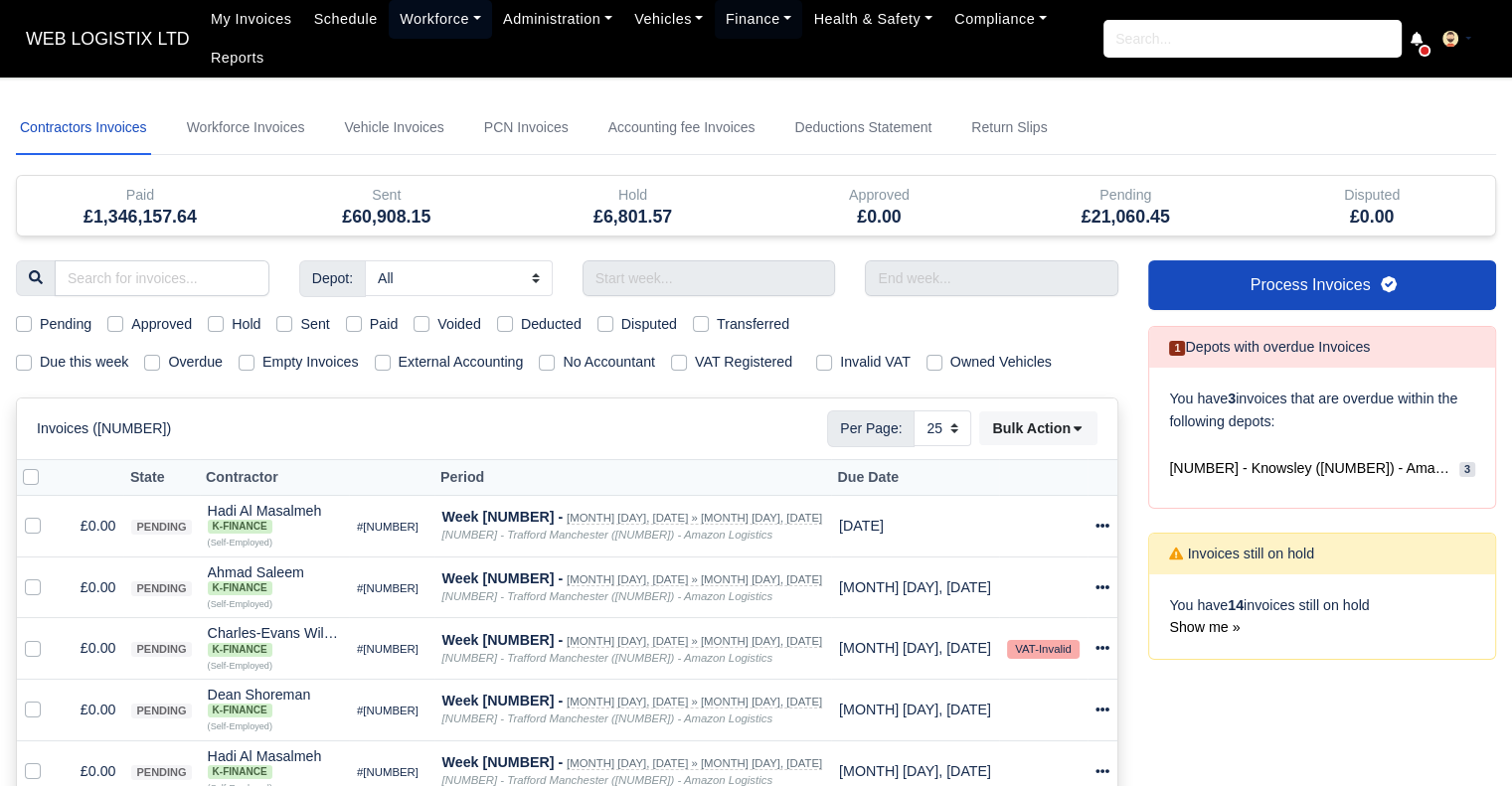 click on "Workforce" at bounding box center [440, 19] 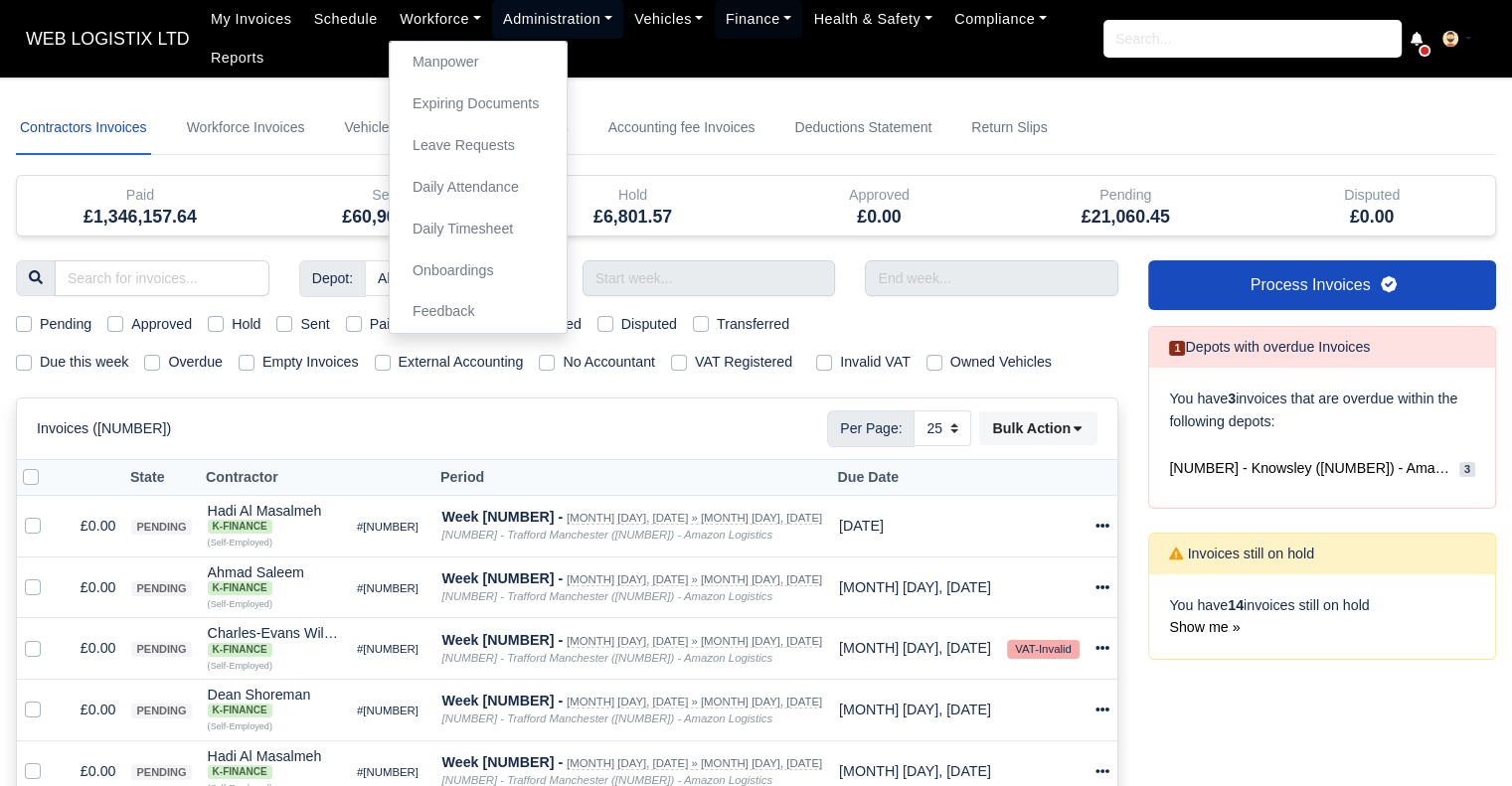 click on "Administration" at bounding box center [440, 19] 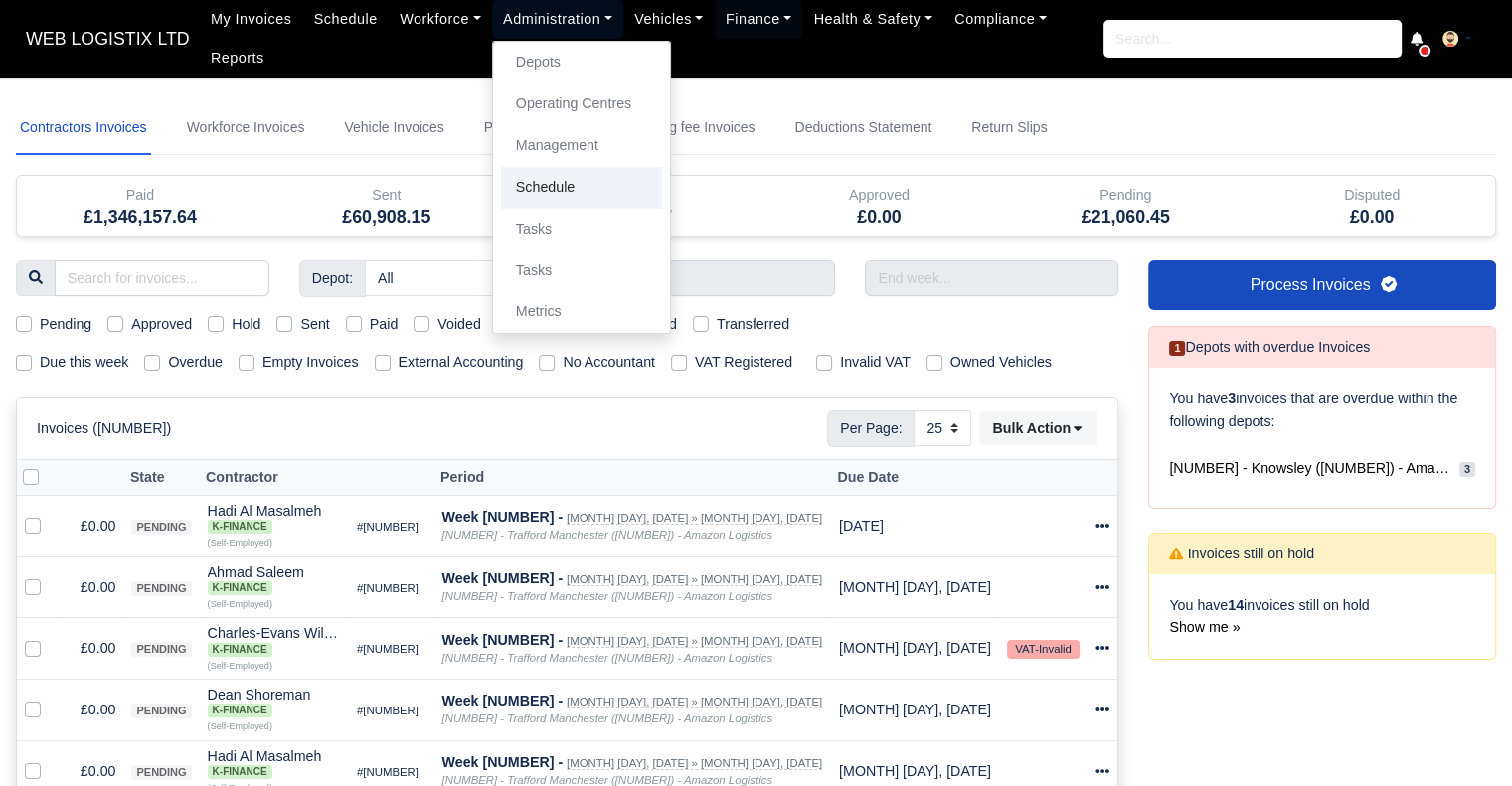 click on "Schedule" at bounding box center (582, 188) 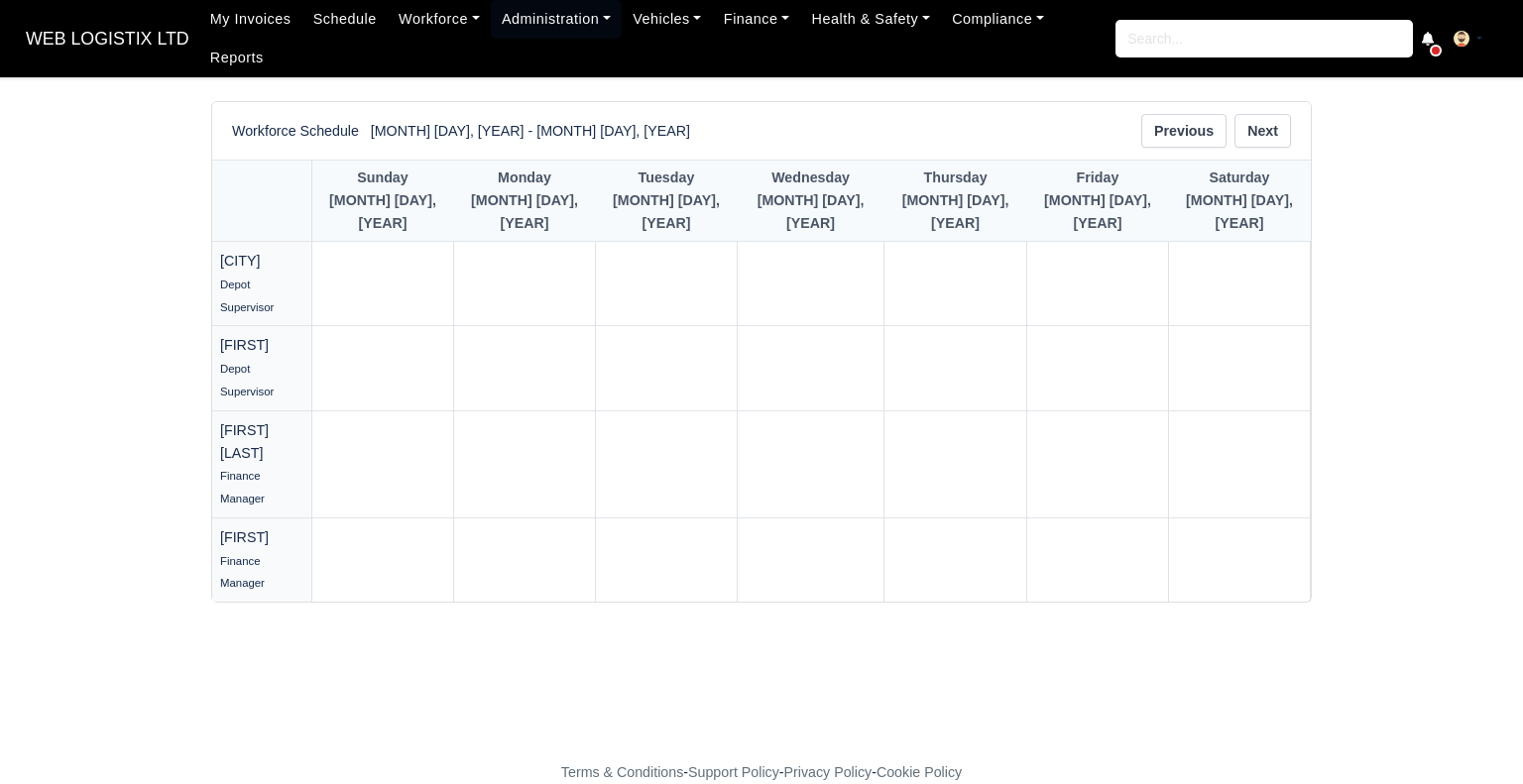 scroll, scrollTop: 0, scrollLeft: 0, axis: both 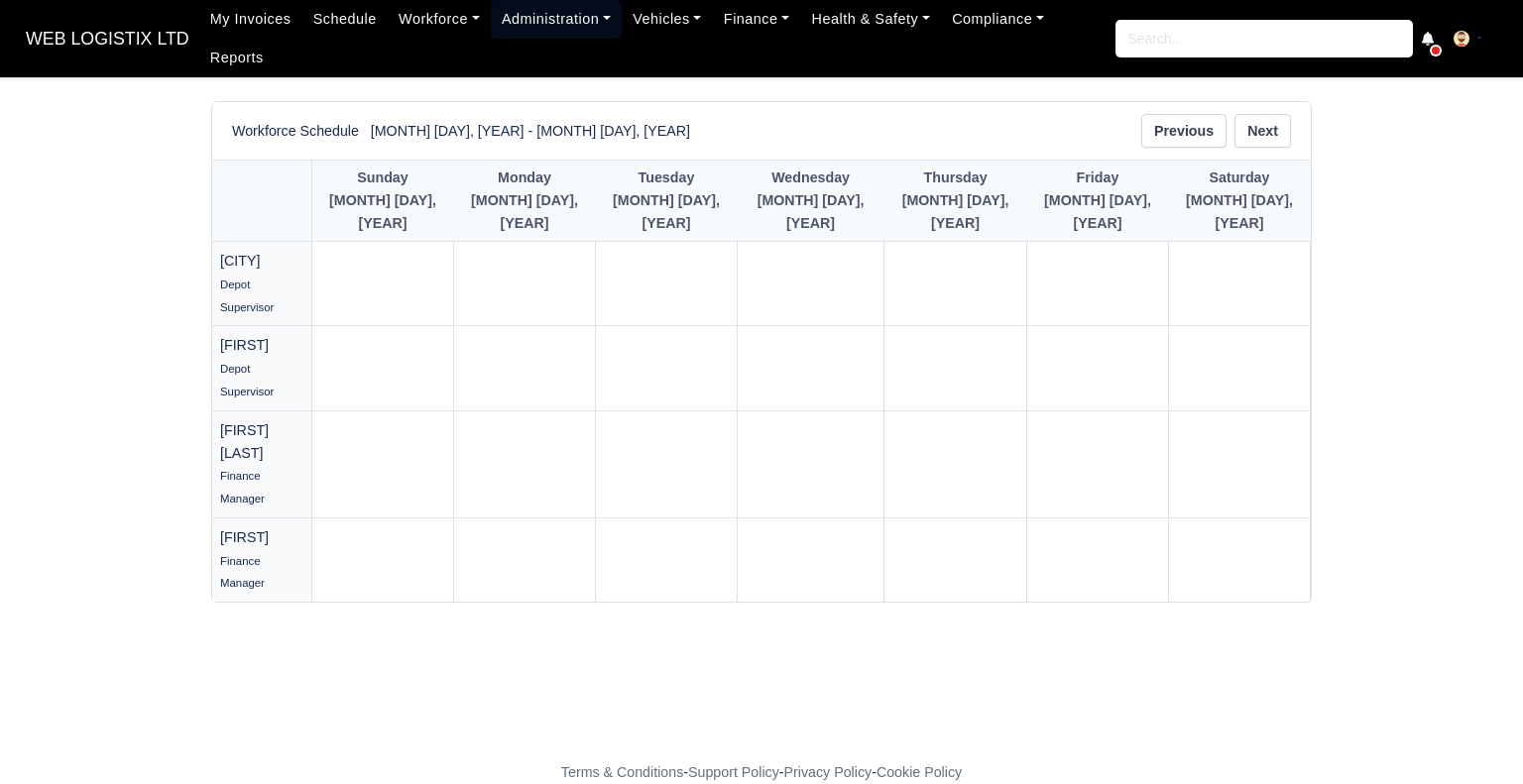 click on "Administration" at bounding box center [556, 19] 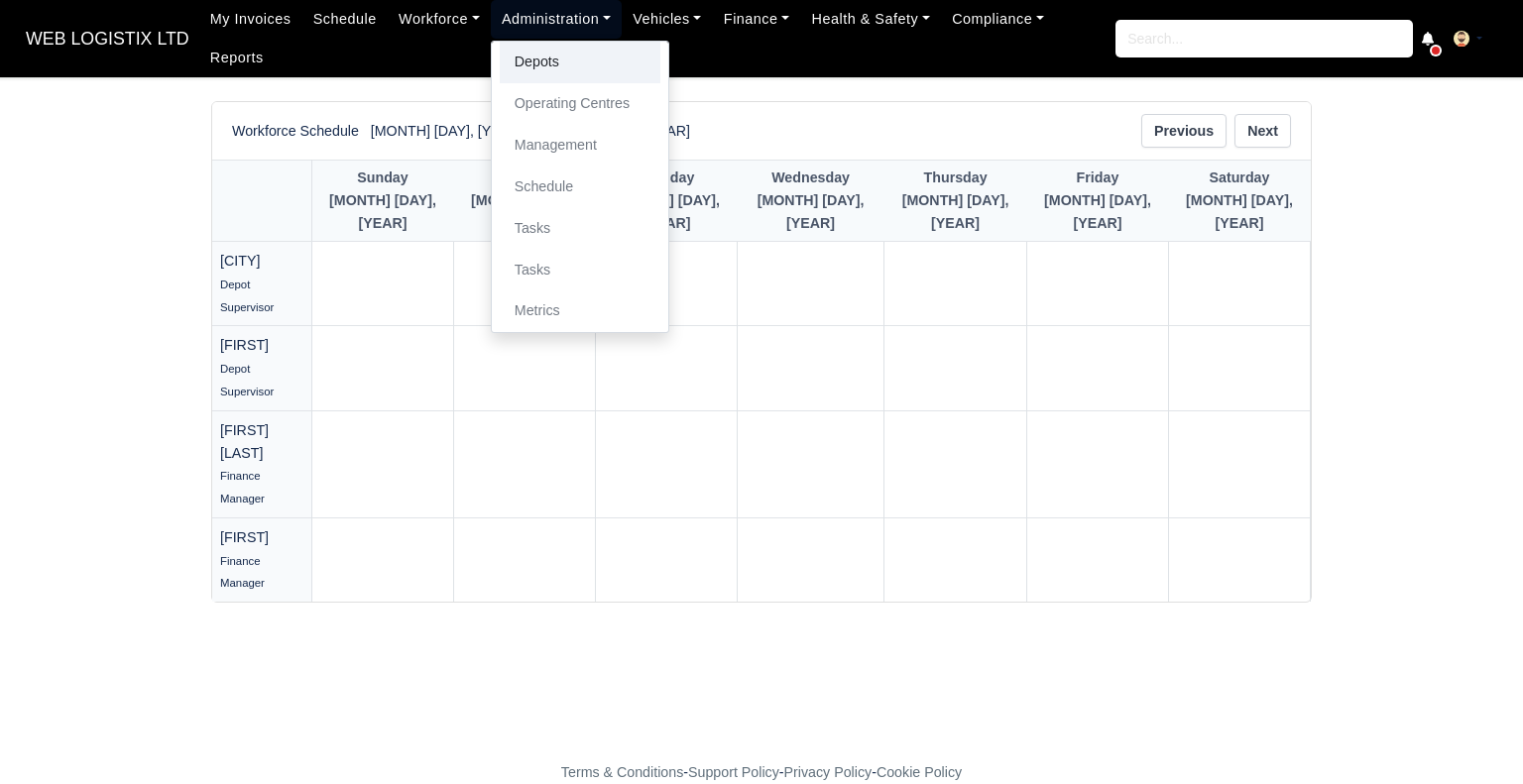 click on "Depots" at bounding box center [580, 62] 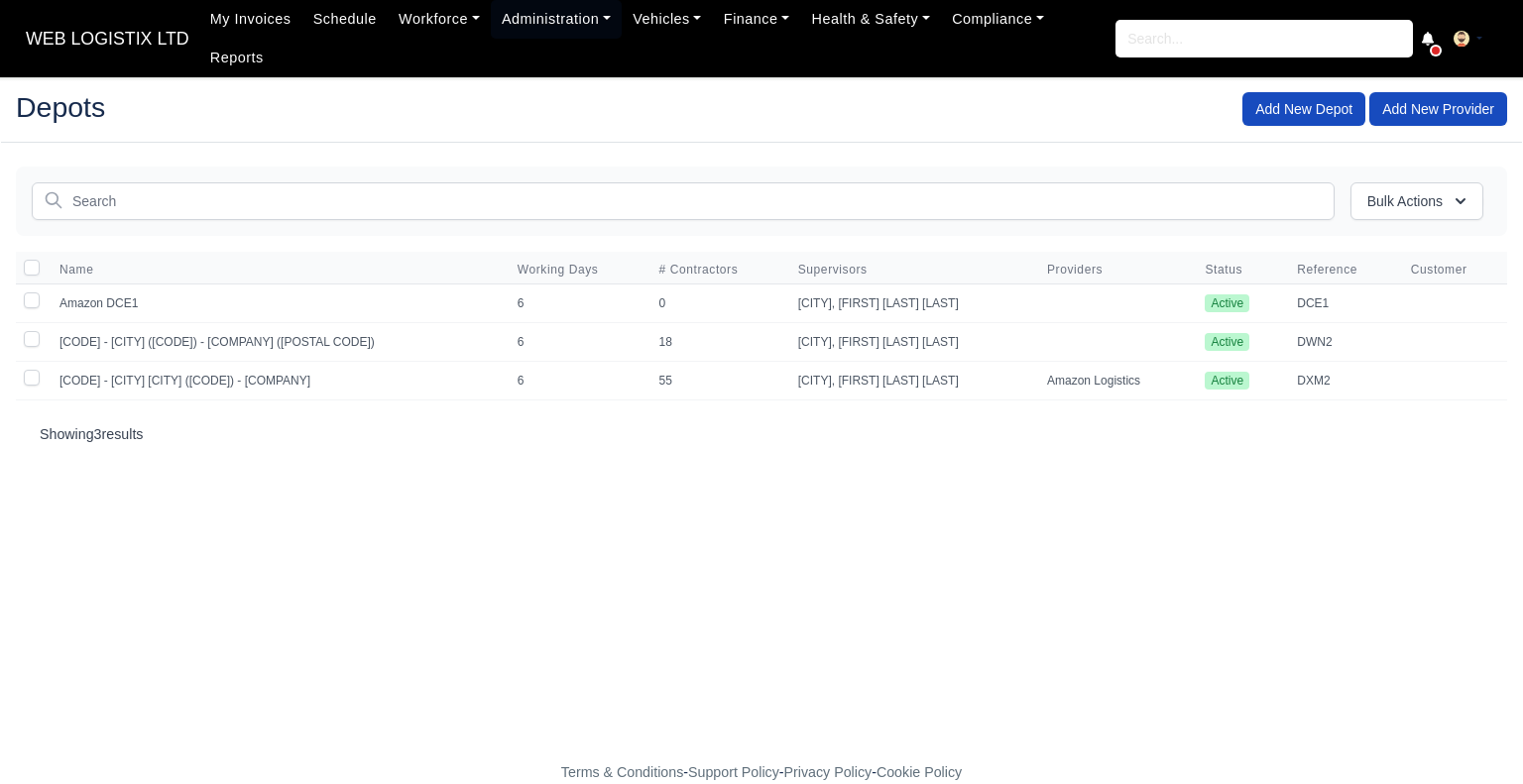 scroll, scrollTop: 0, scrollLeft: 0, axis: both 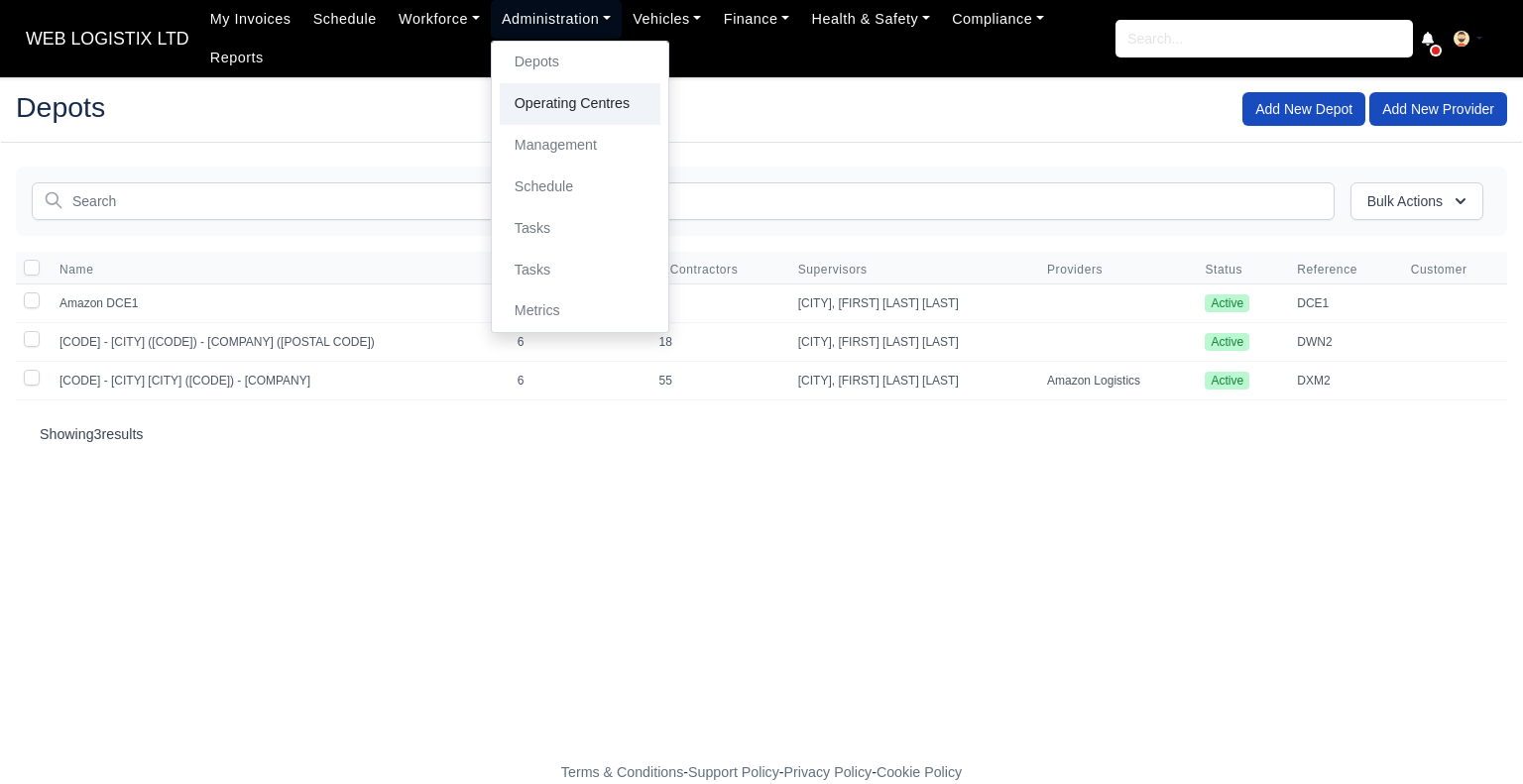 click on "Operating Centres" at bounding box center (580, 104) 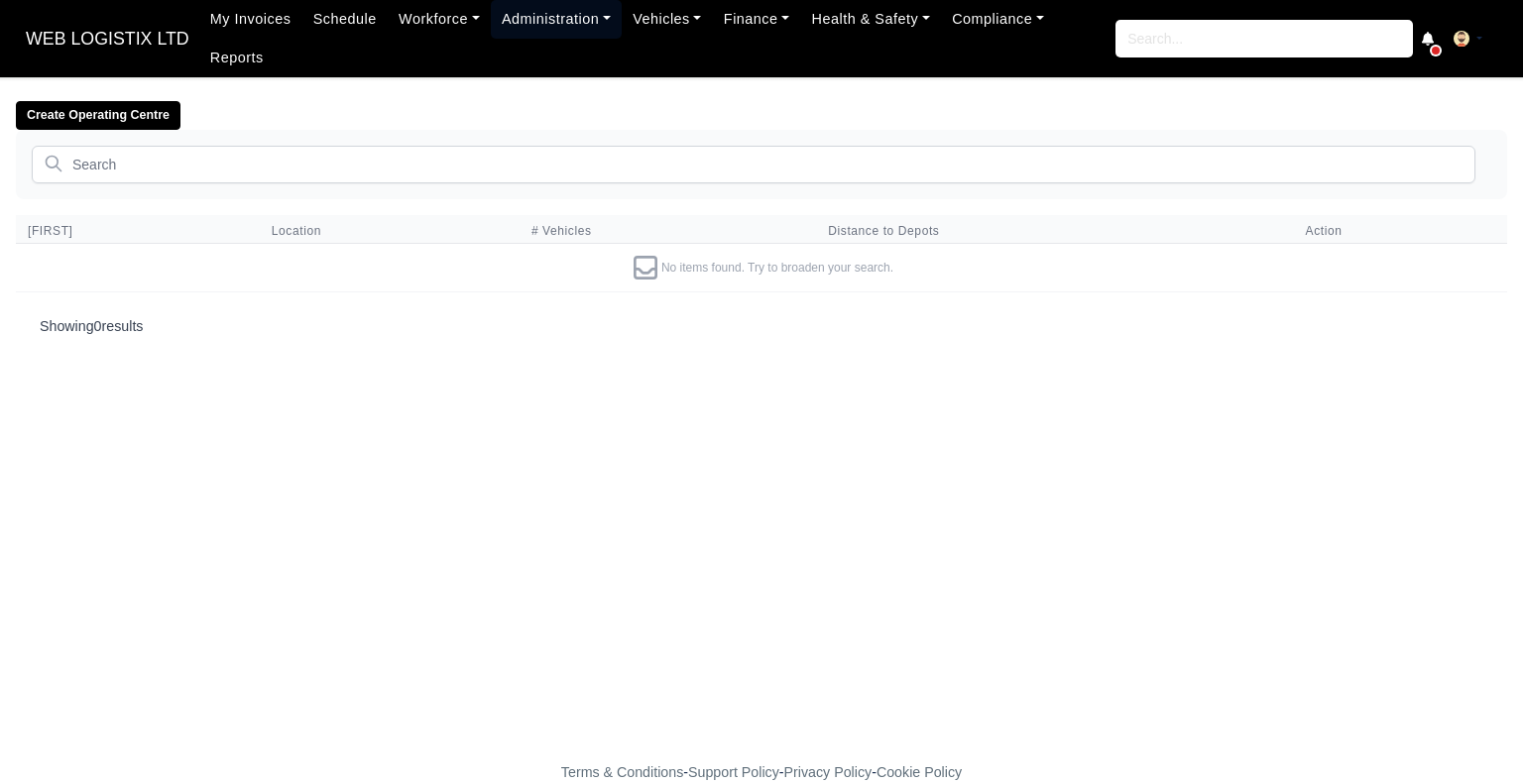 scroll, scrollTop: 0, scrollLeft: 0, axis: both 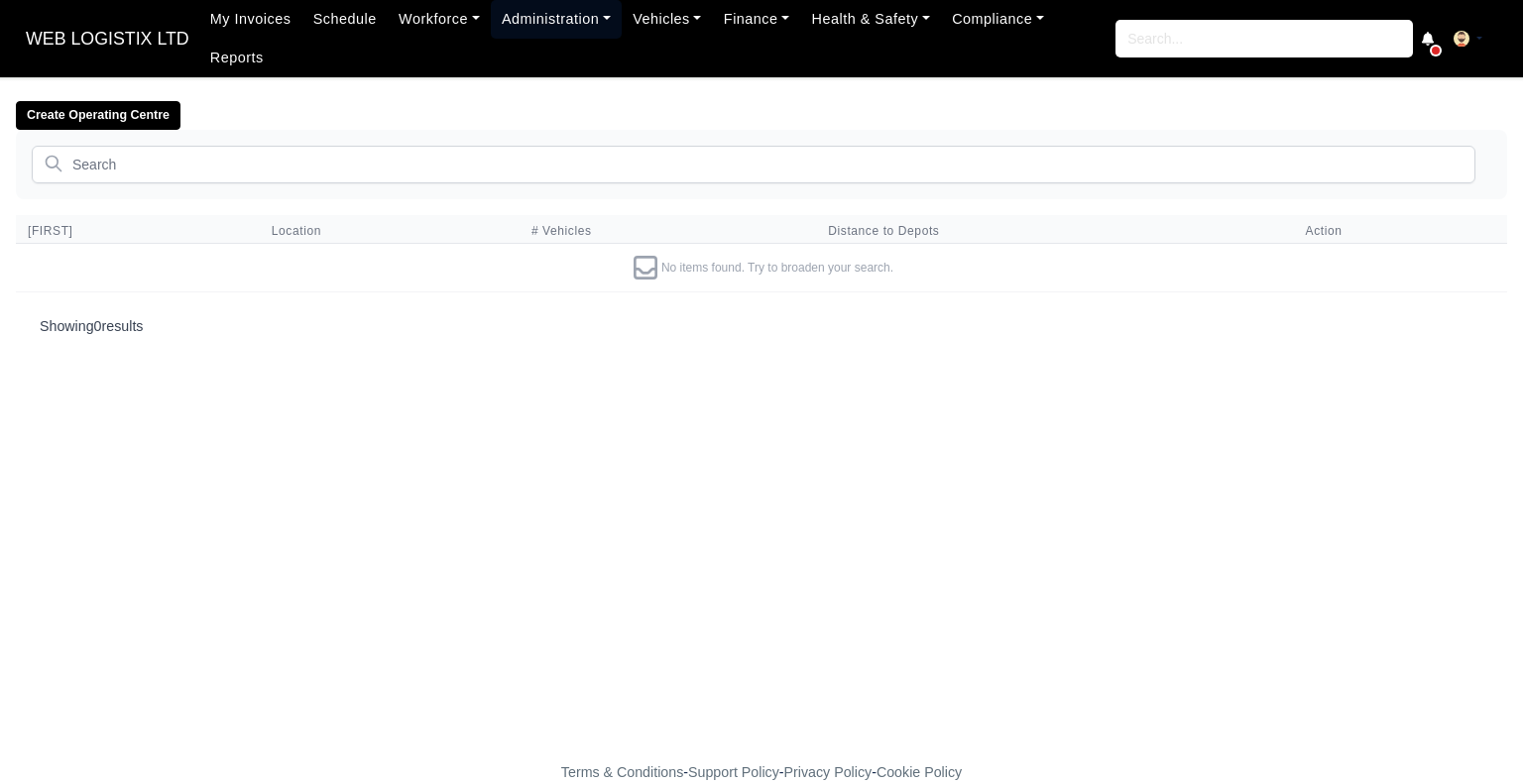 click on "Administration" at bounding box center [556, 19] 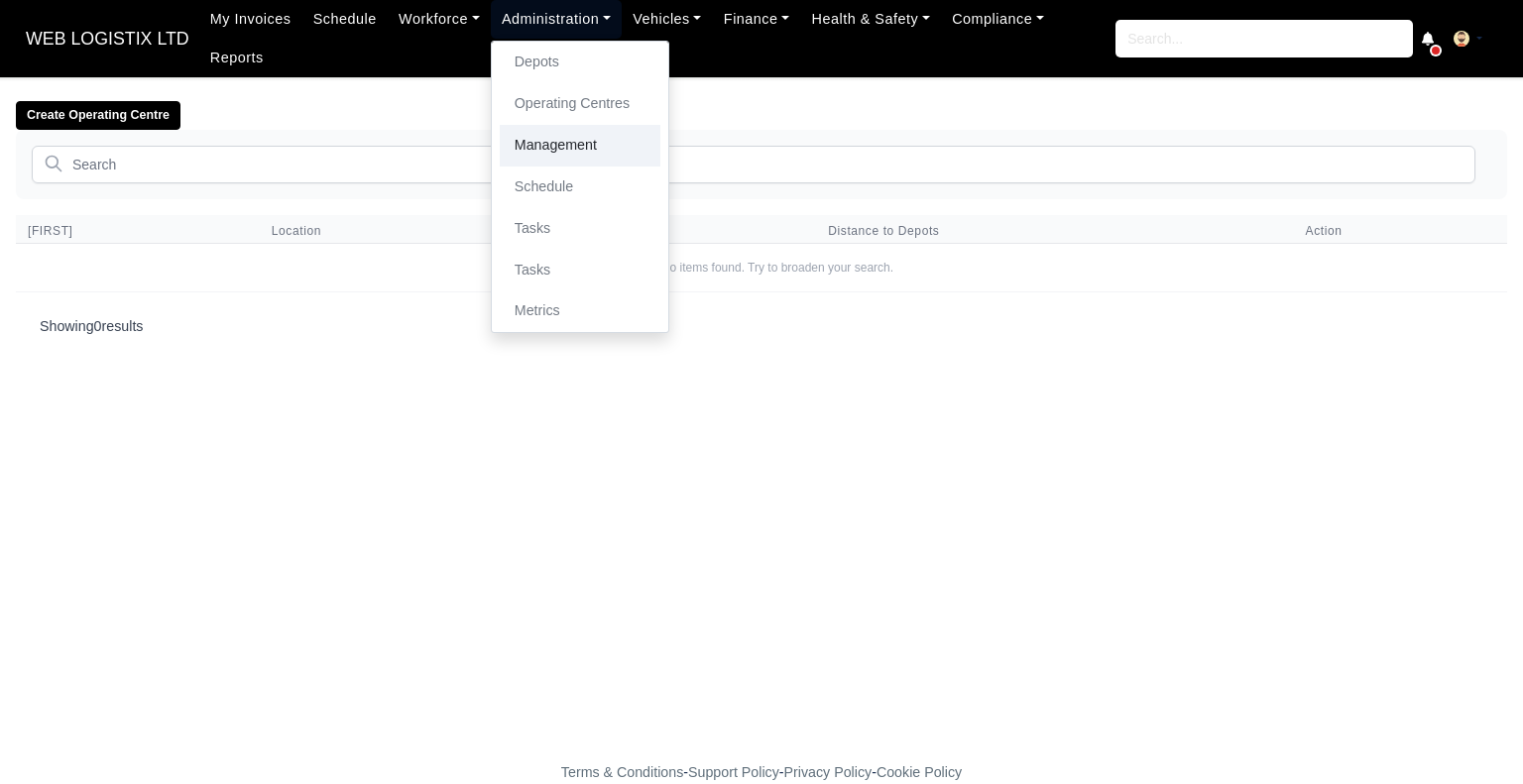 click on "Management" at bounding box center [580, 146] 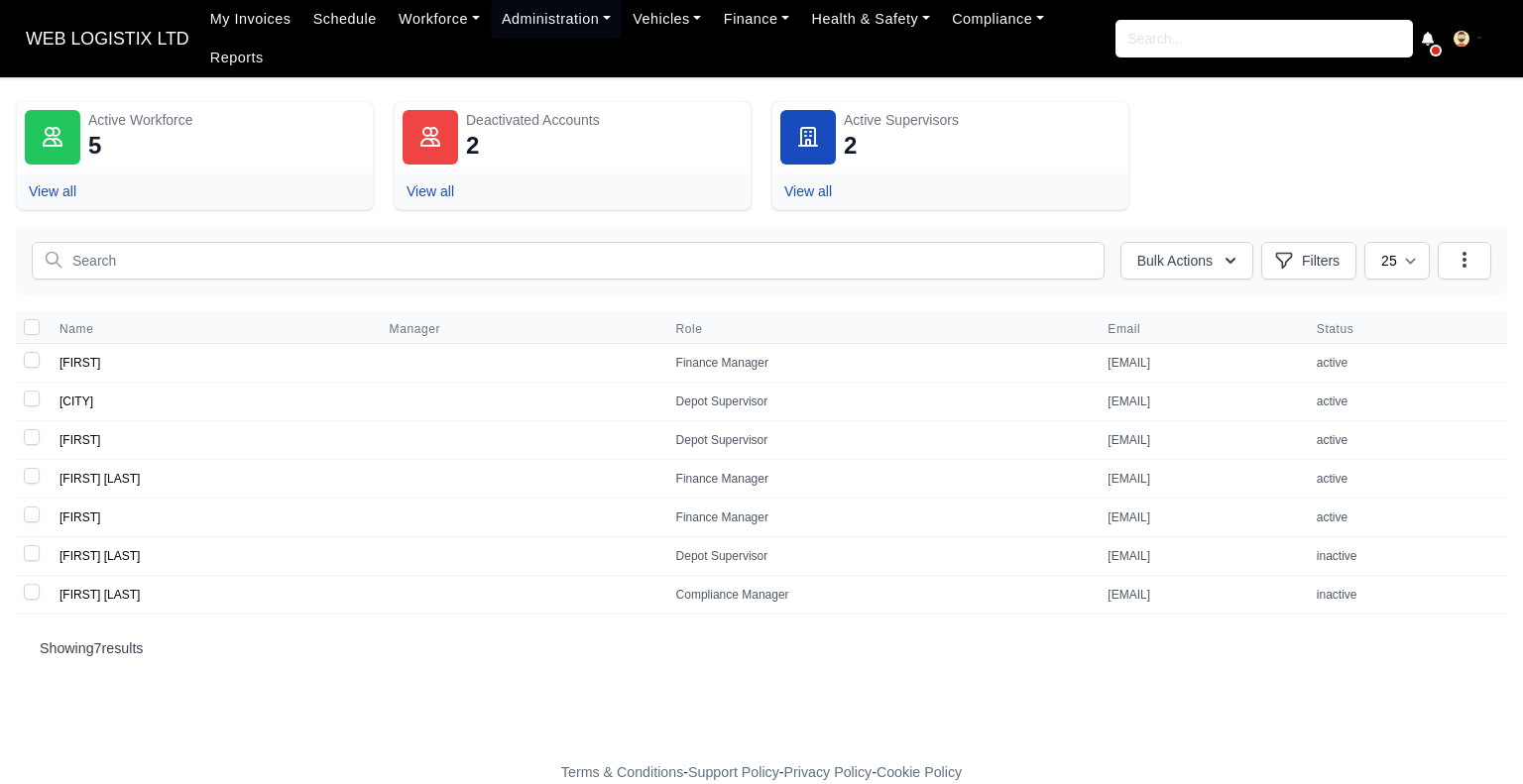 scroll, scrollTop: 0, scrollLeft: 0, axis: both 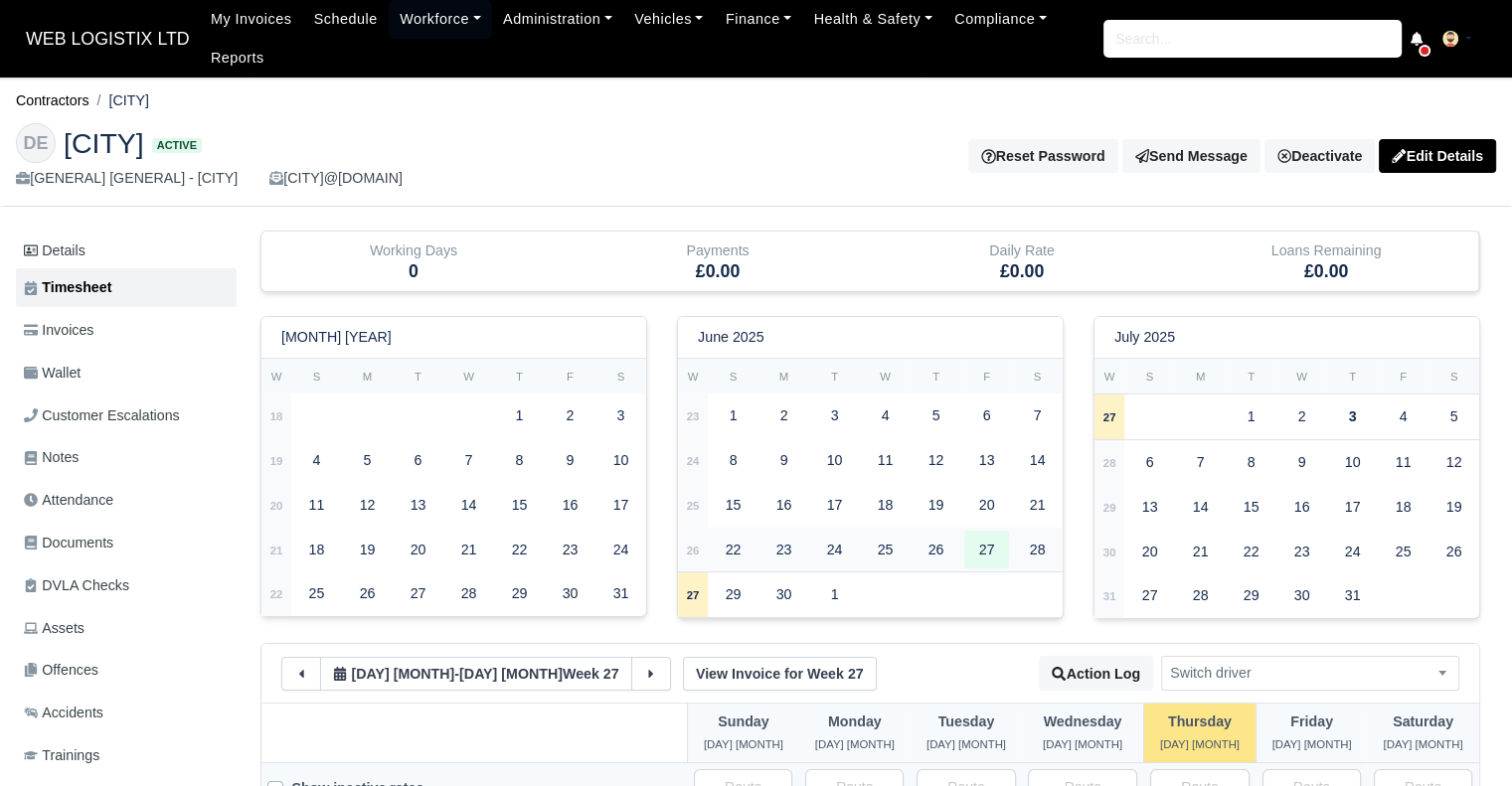 click on "25" at bounding box center [519, 415] 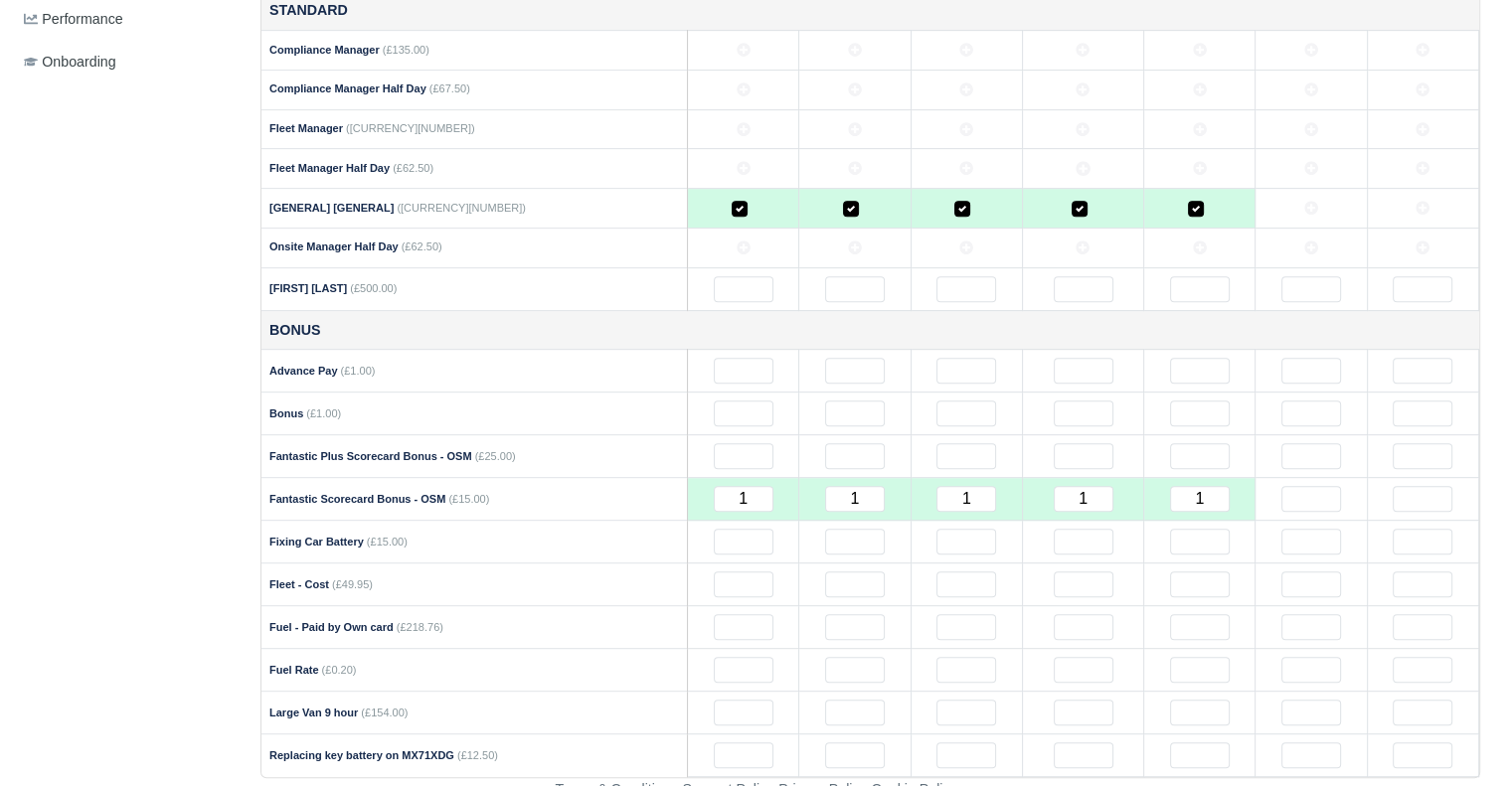 scroll, scrollTop: 826, scrollLeft: 0, axis: vertical 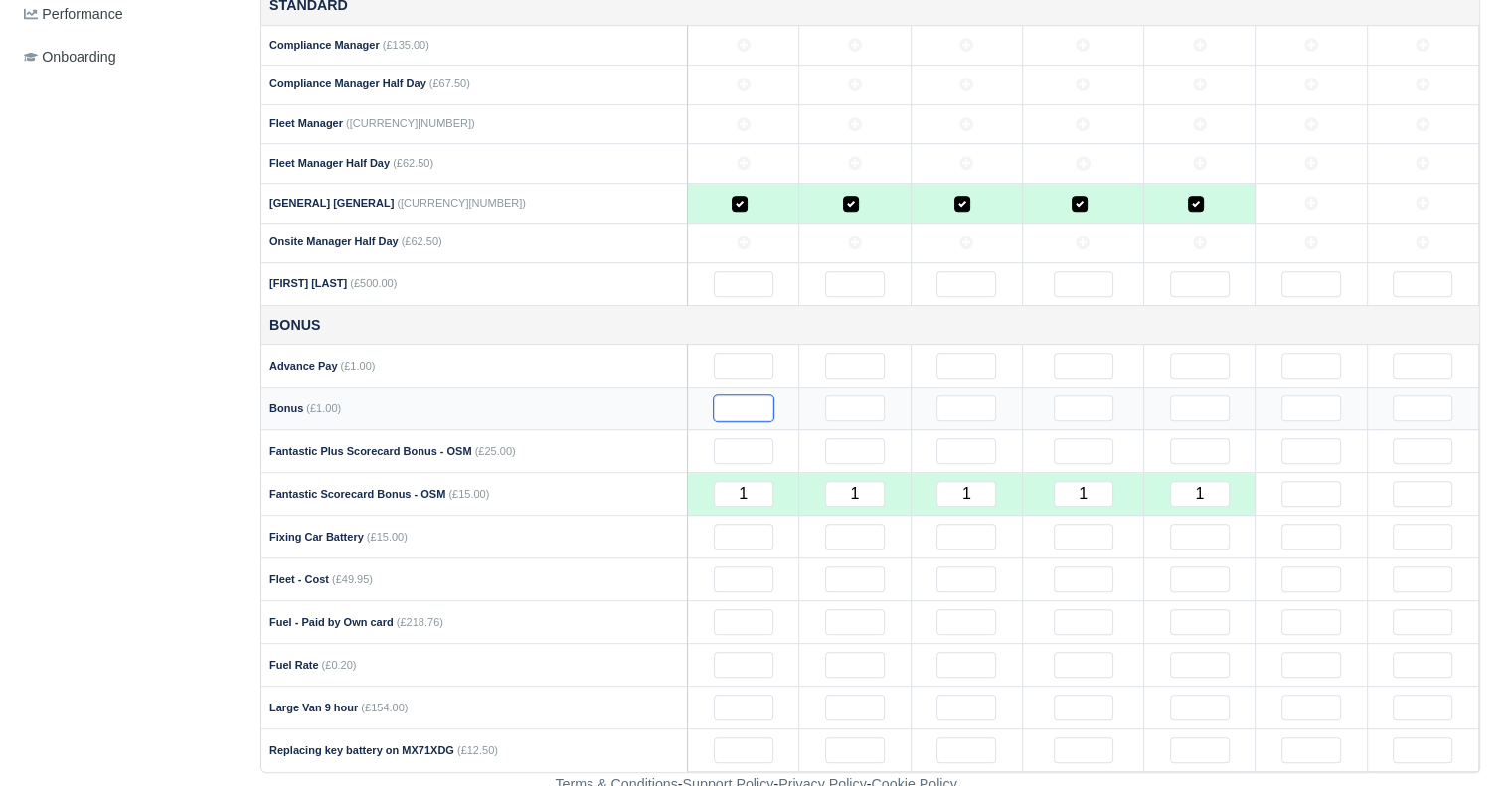 click at bounding box center [744, 284] 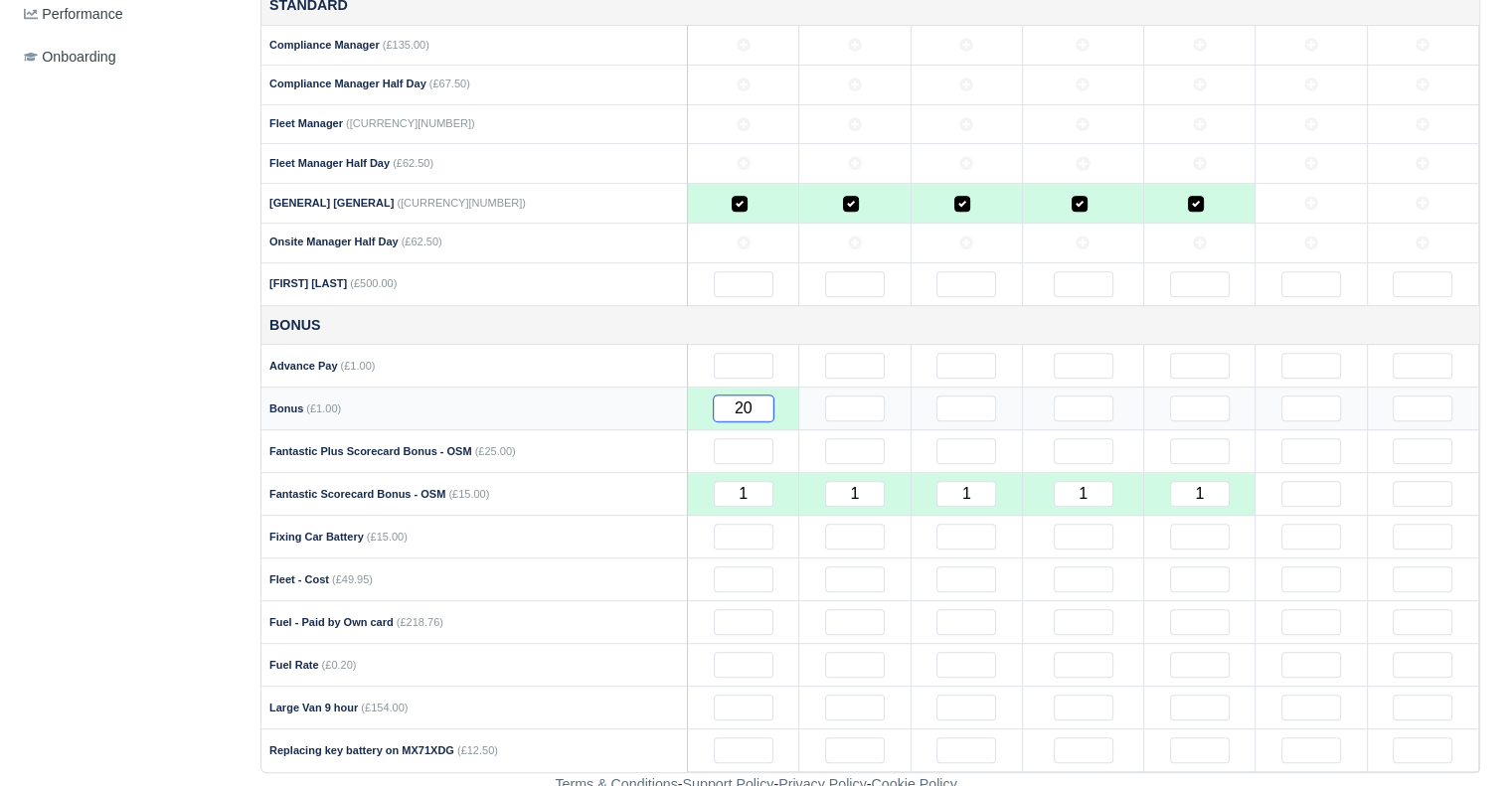 type on "20" 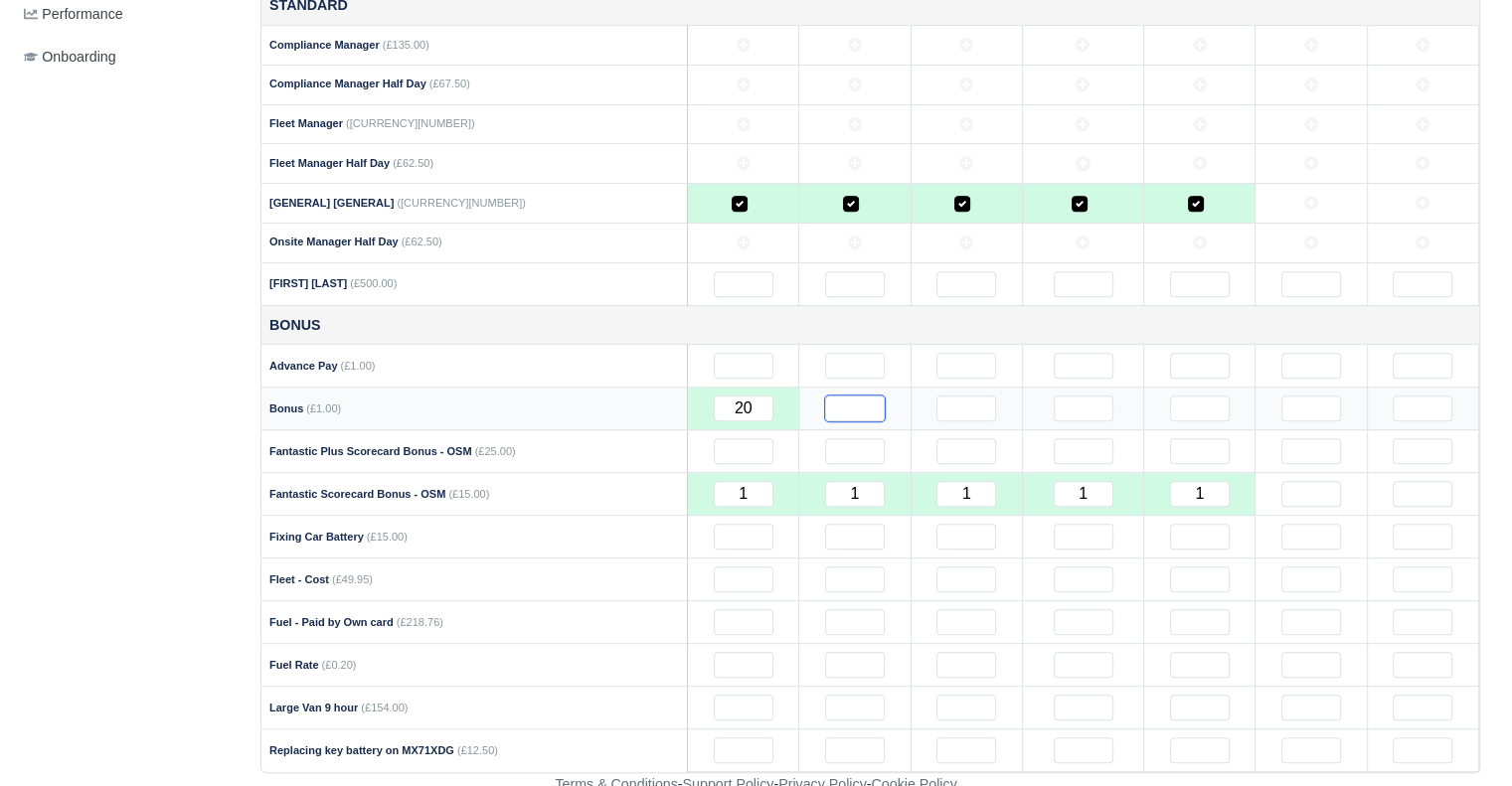 click at bounding box center [744, 284] 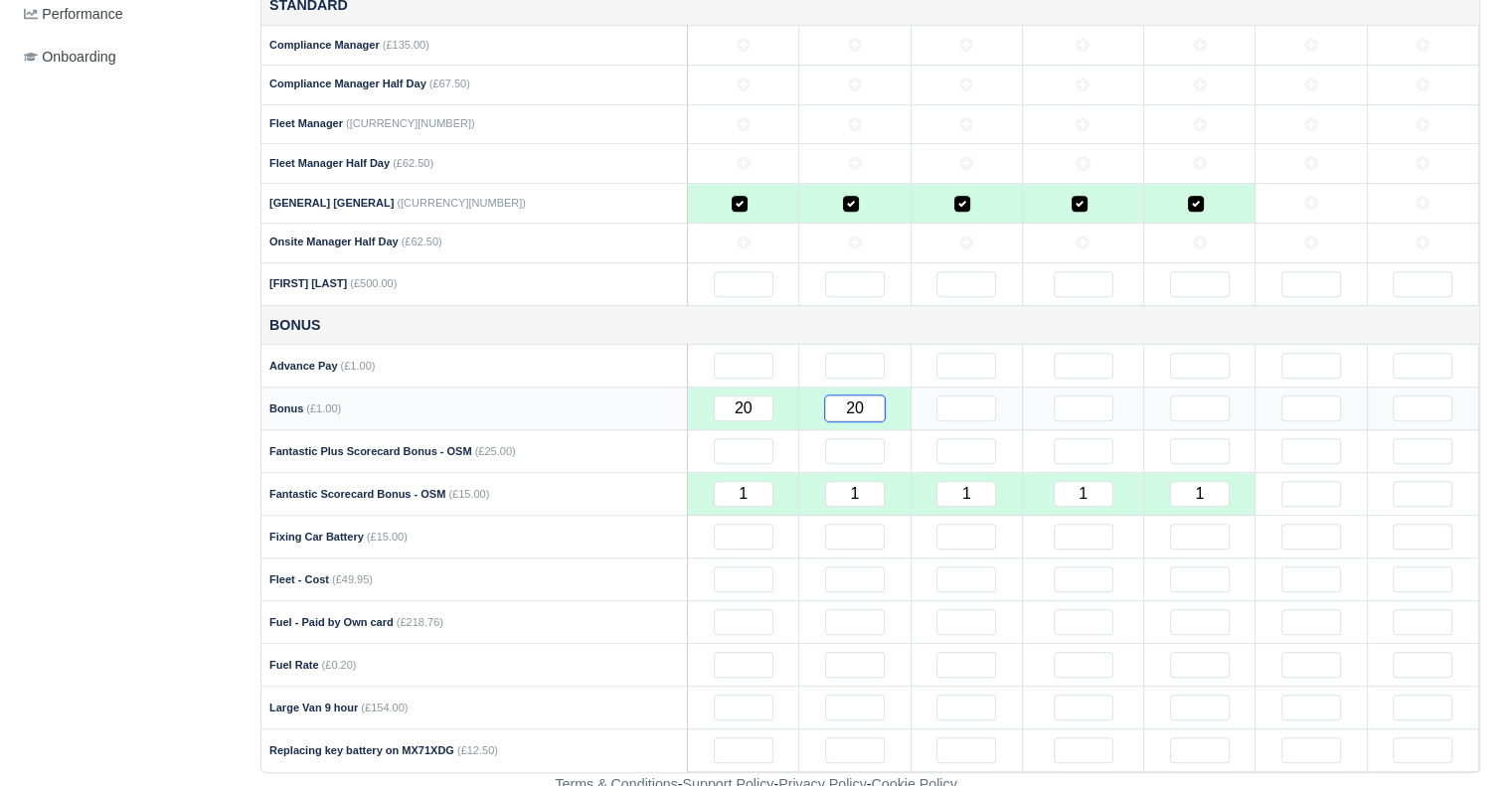 type on "20" 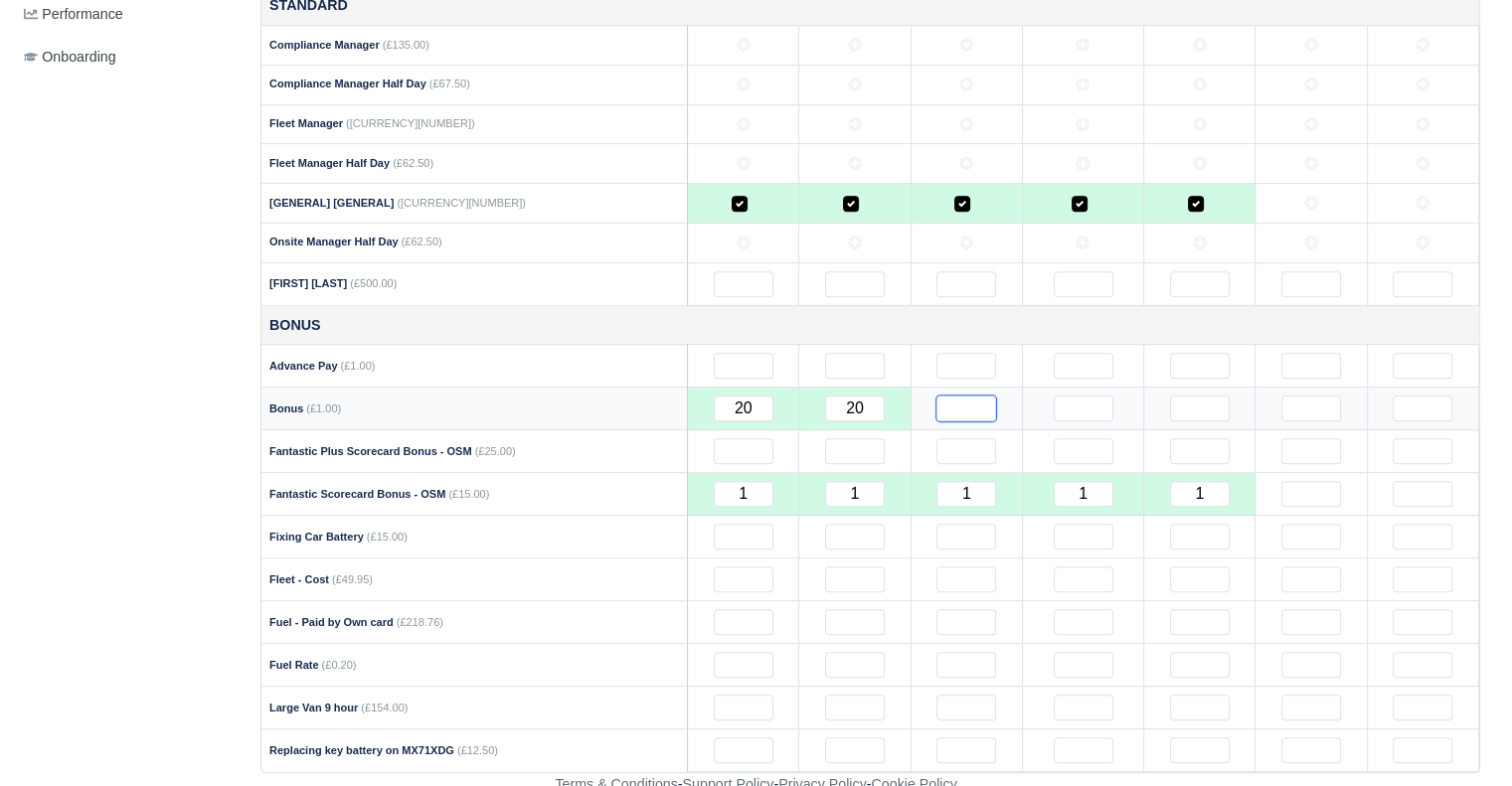 click at bounding box center (744, 284) 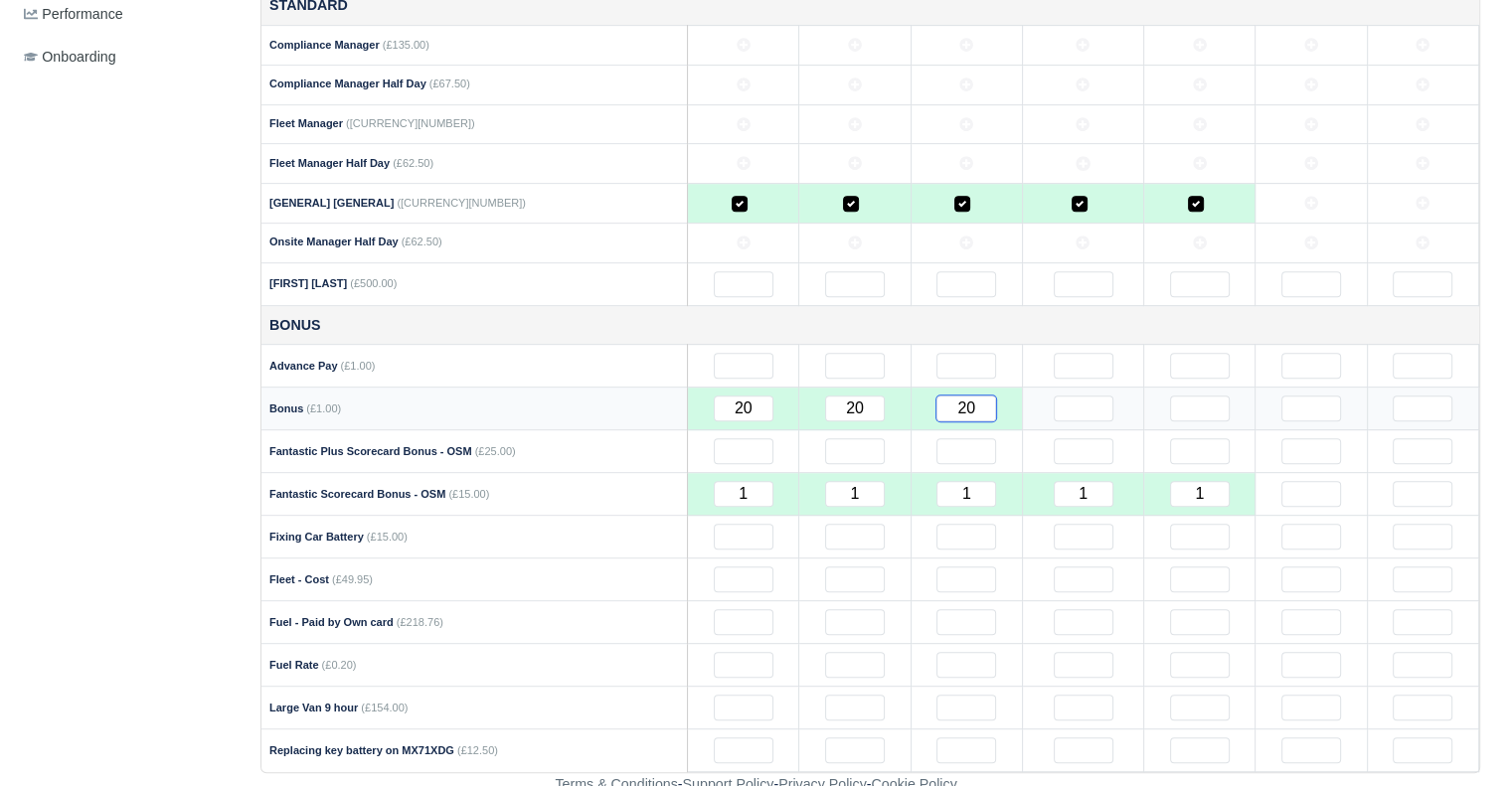 type on "20" 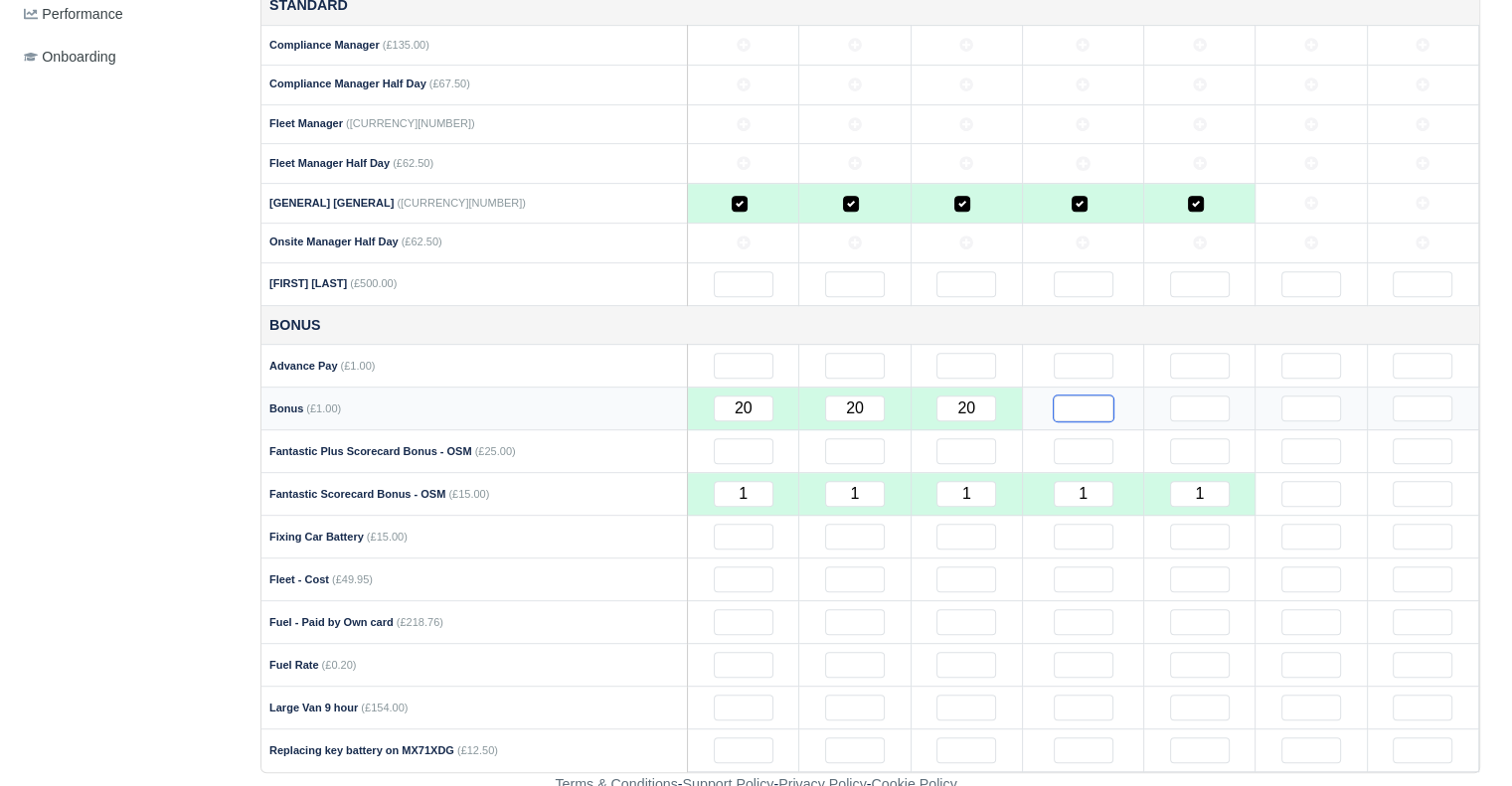 click at bounding box center [744, 284] 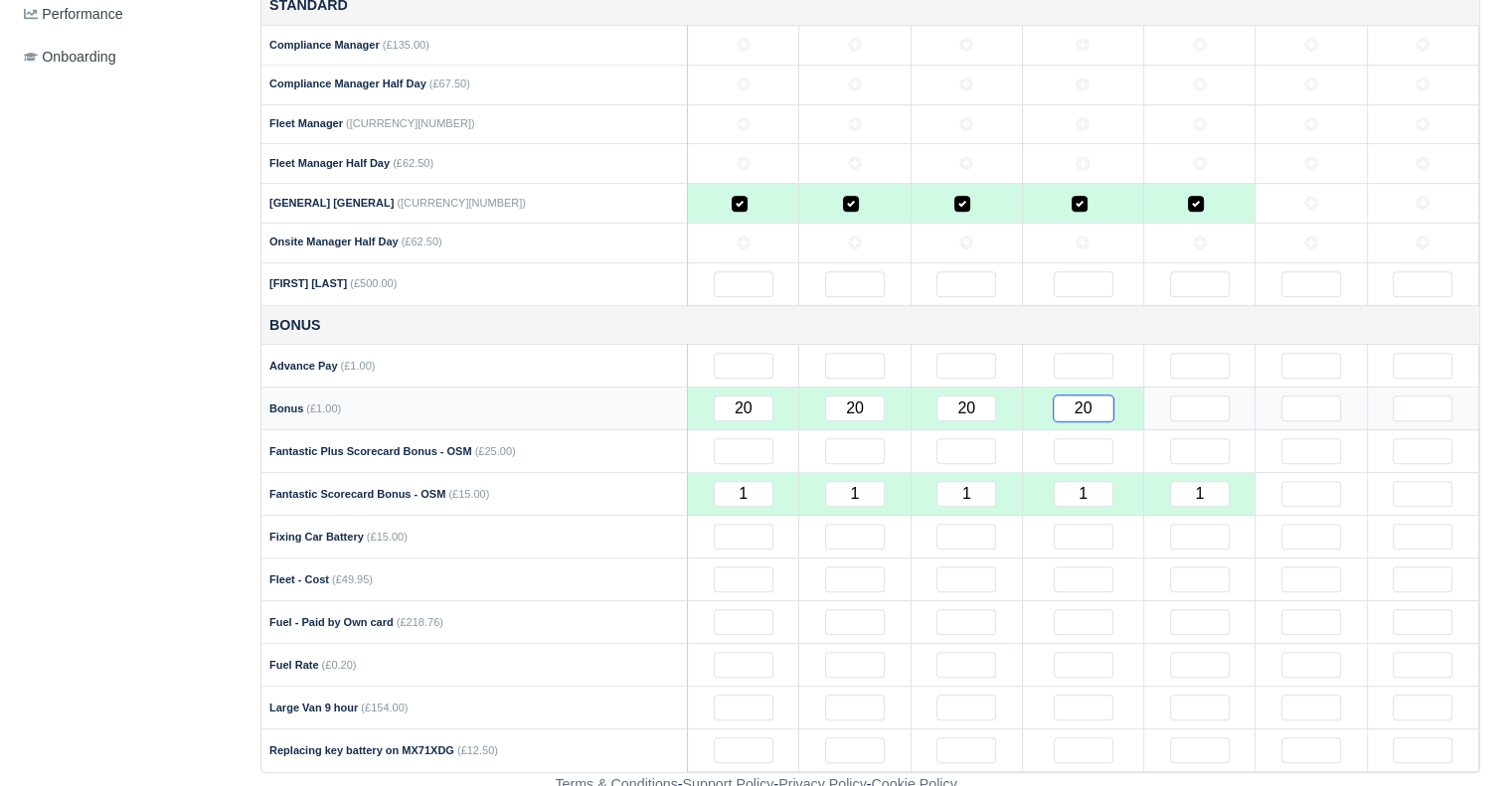 type on "20" 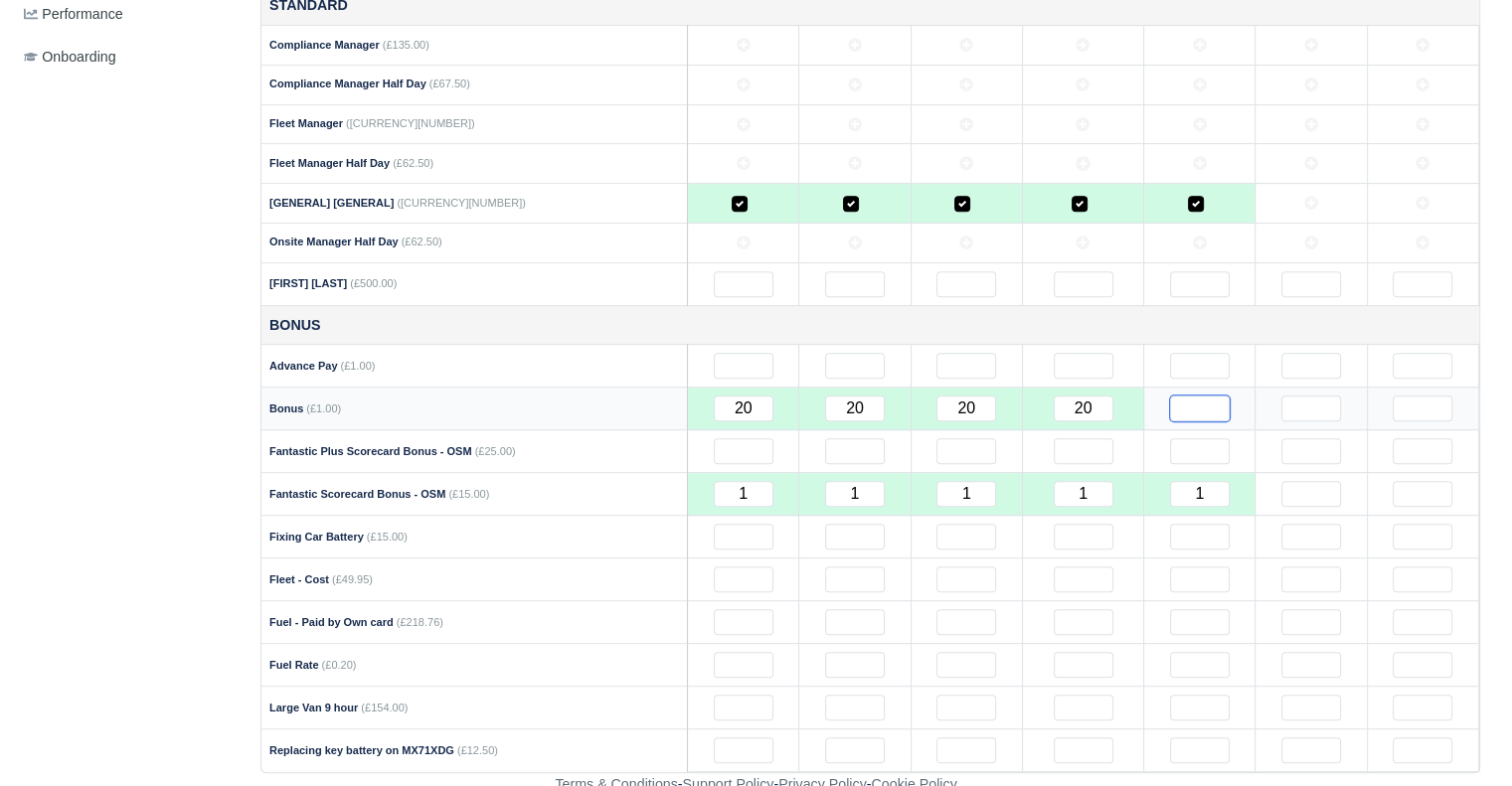 click at bounding box center (744, 284) 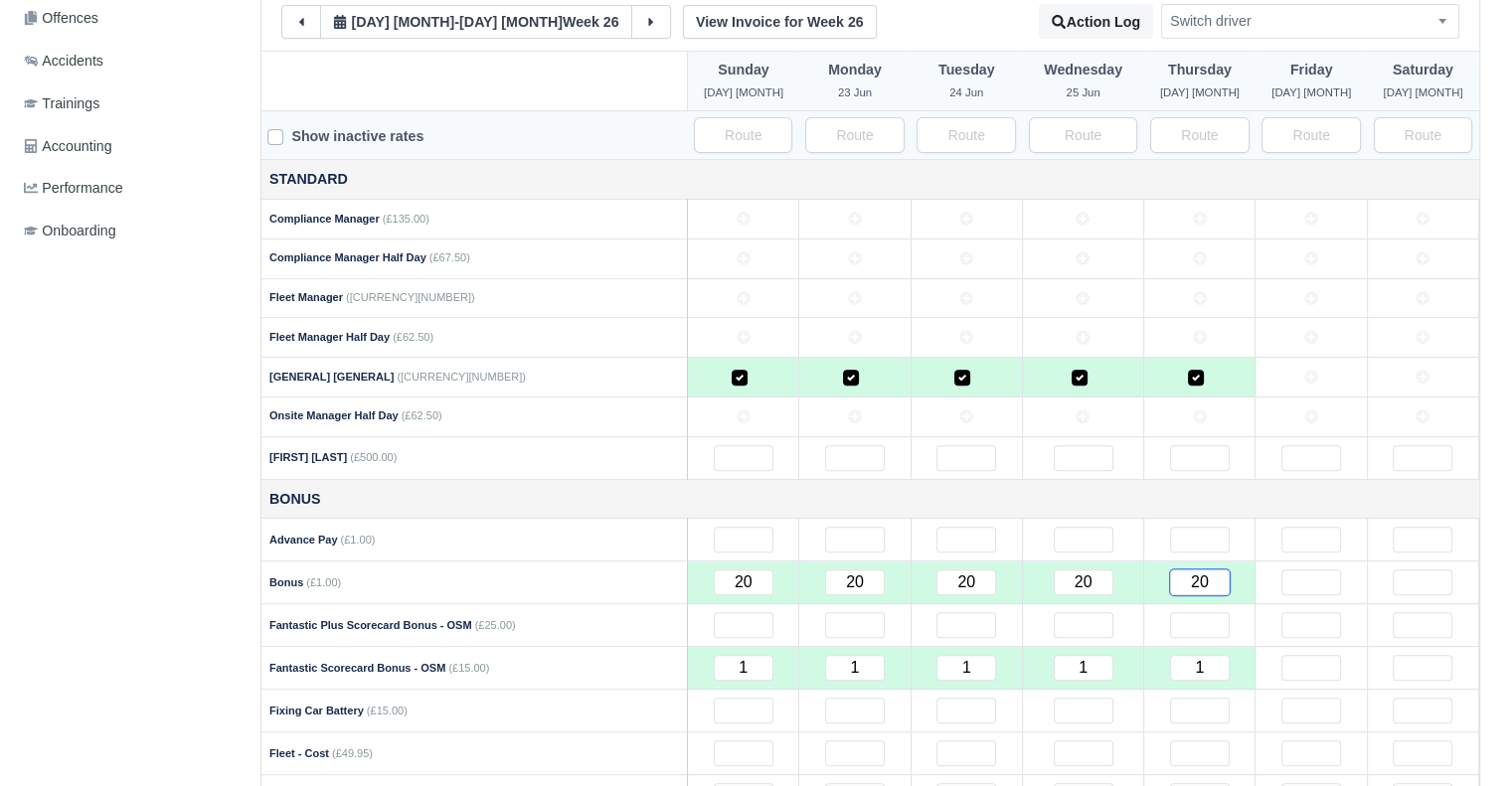scroll, scrollTop: 0, scrollLeft: 0, axis: both 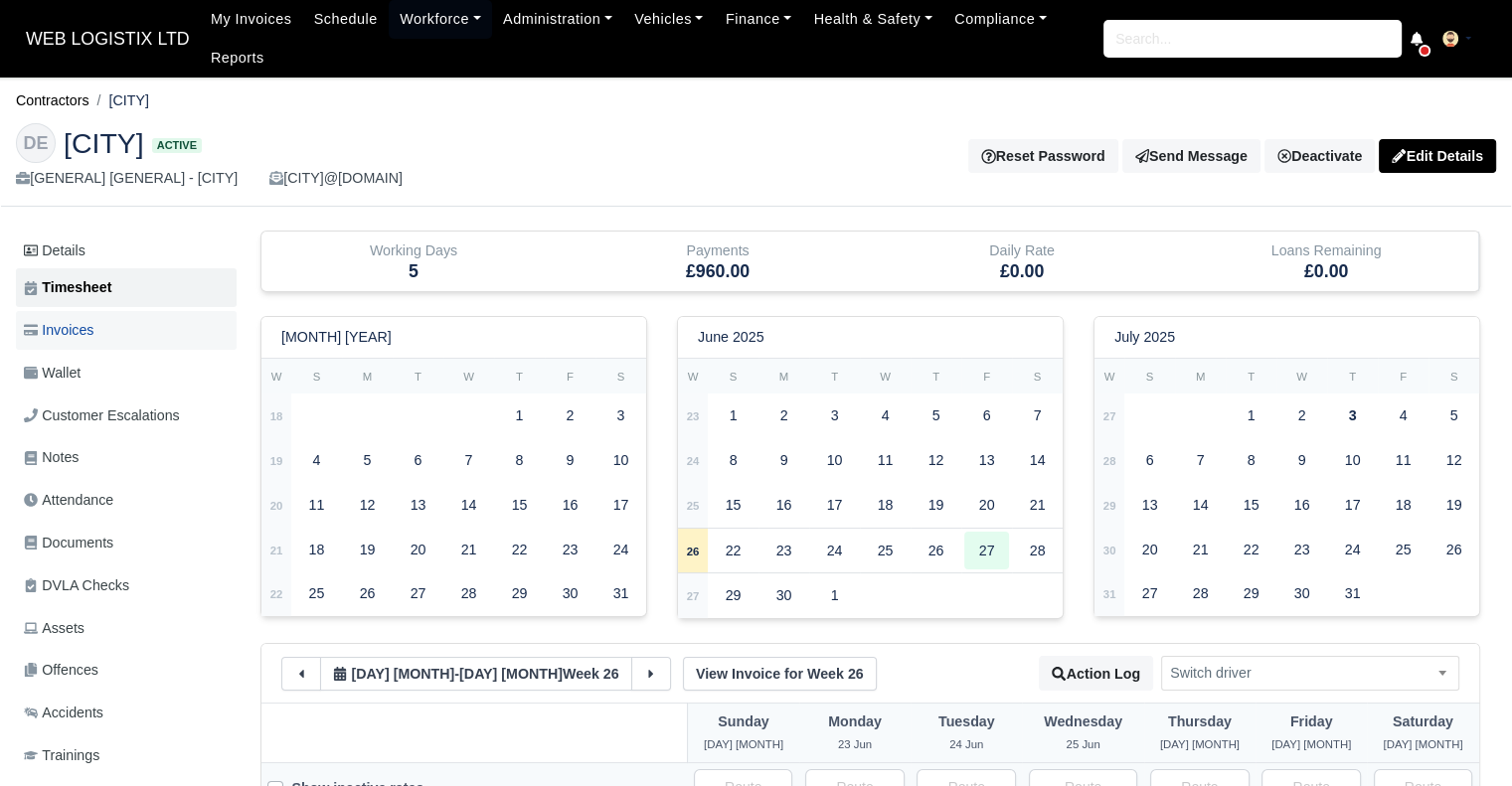 type on "20" 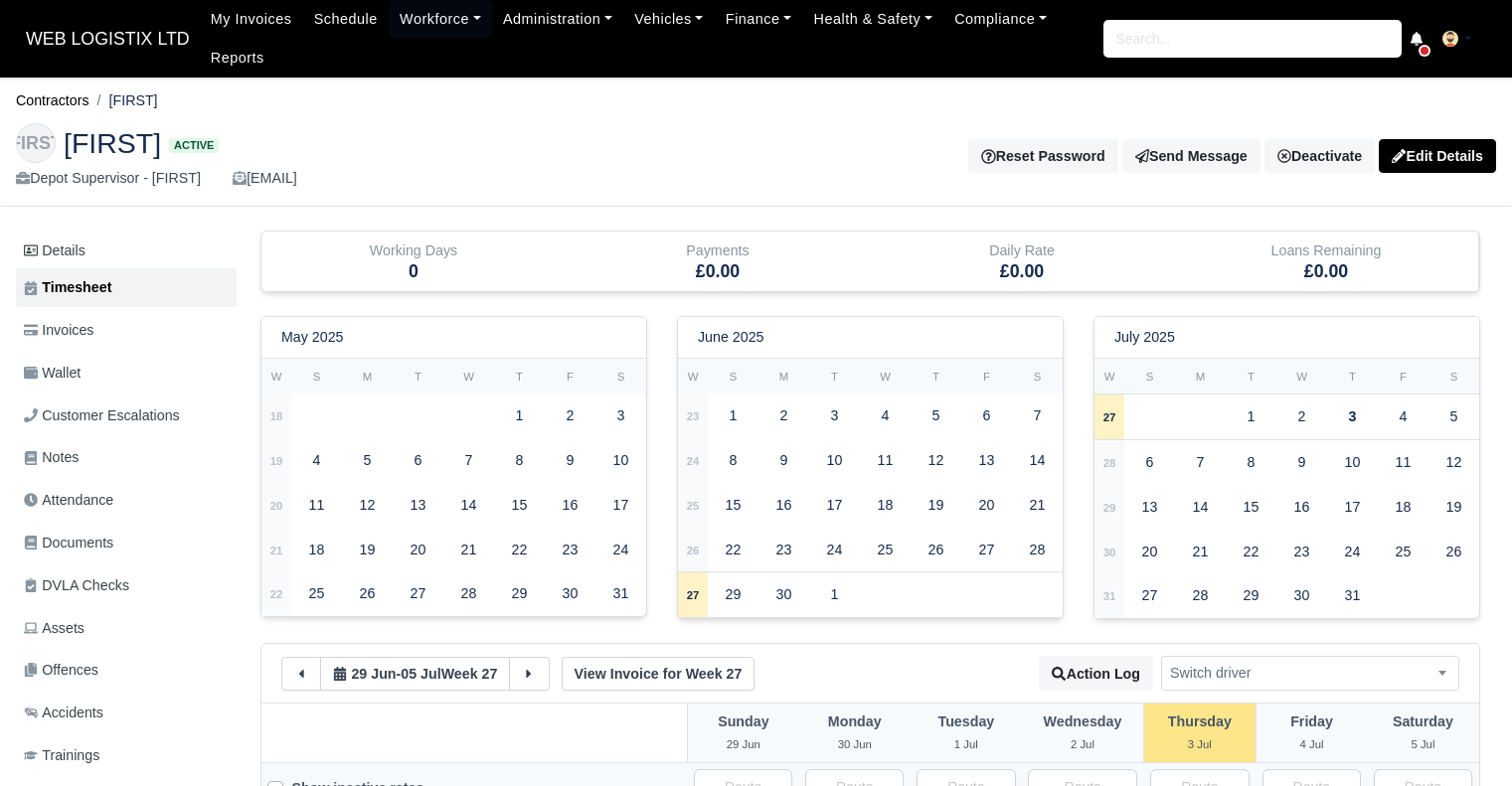 scroll, scrollTop: 0, scrollLeft: 0, axis: both 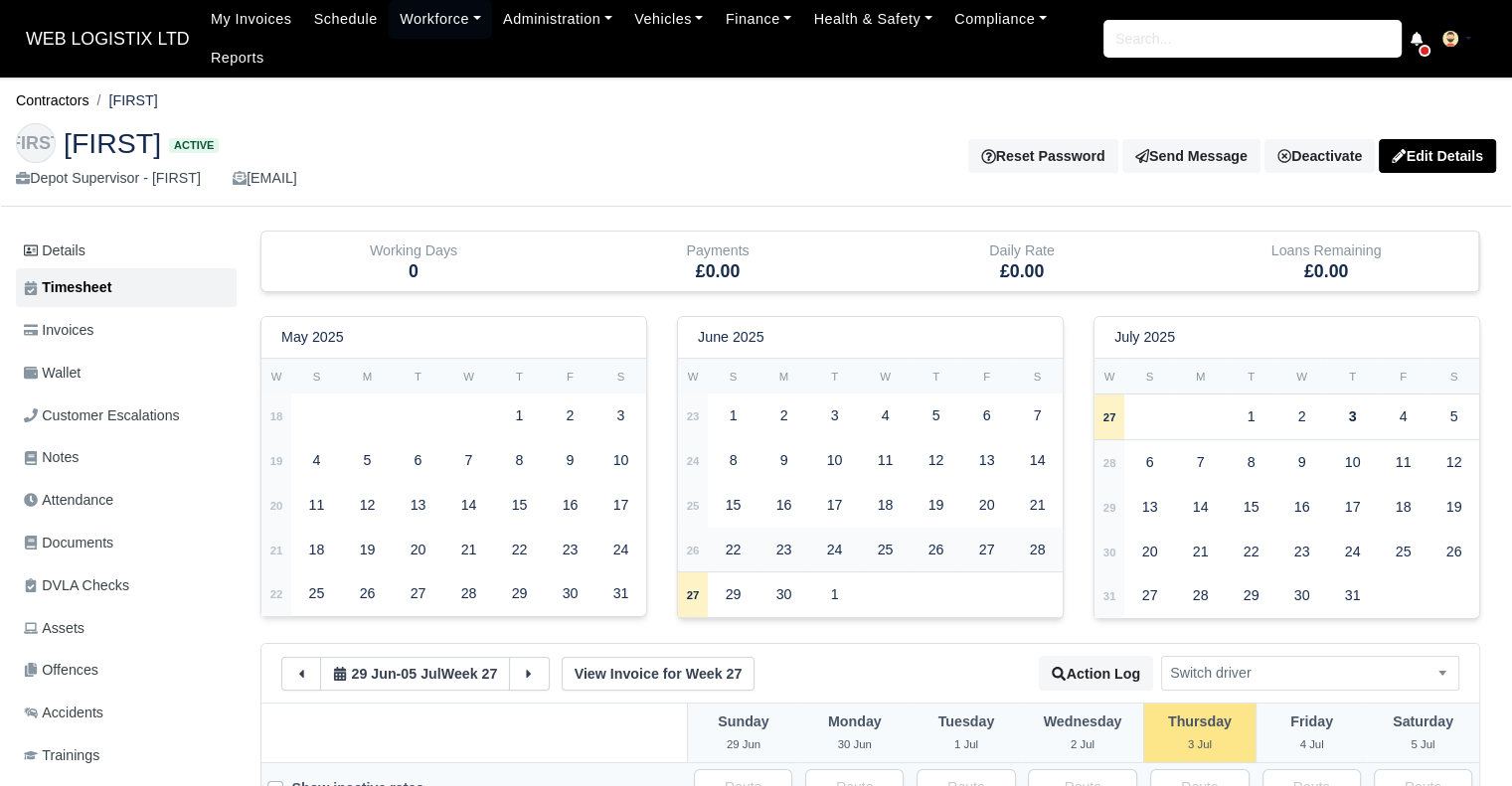 click on "25" at bounding box center (519, 415) 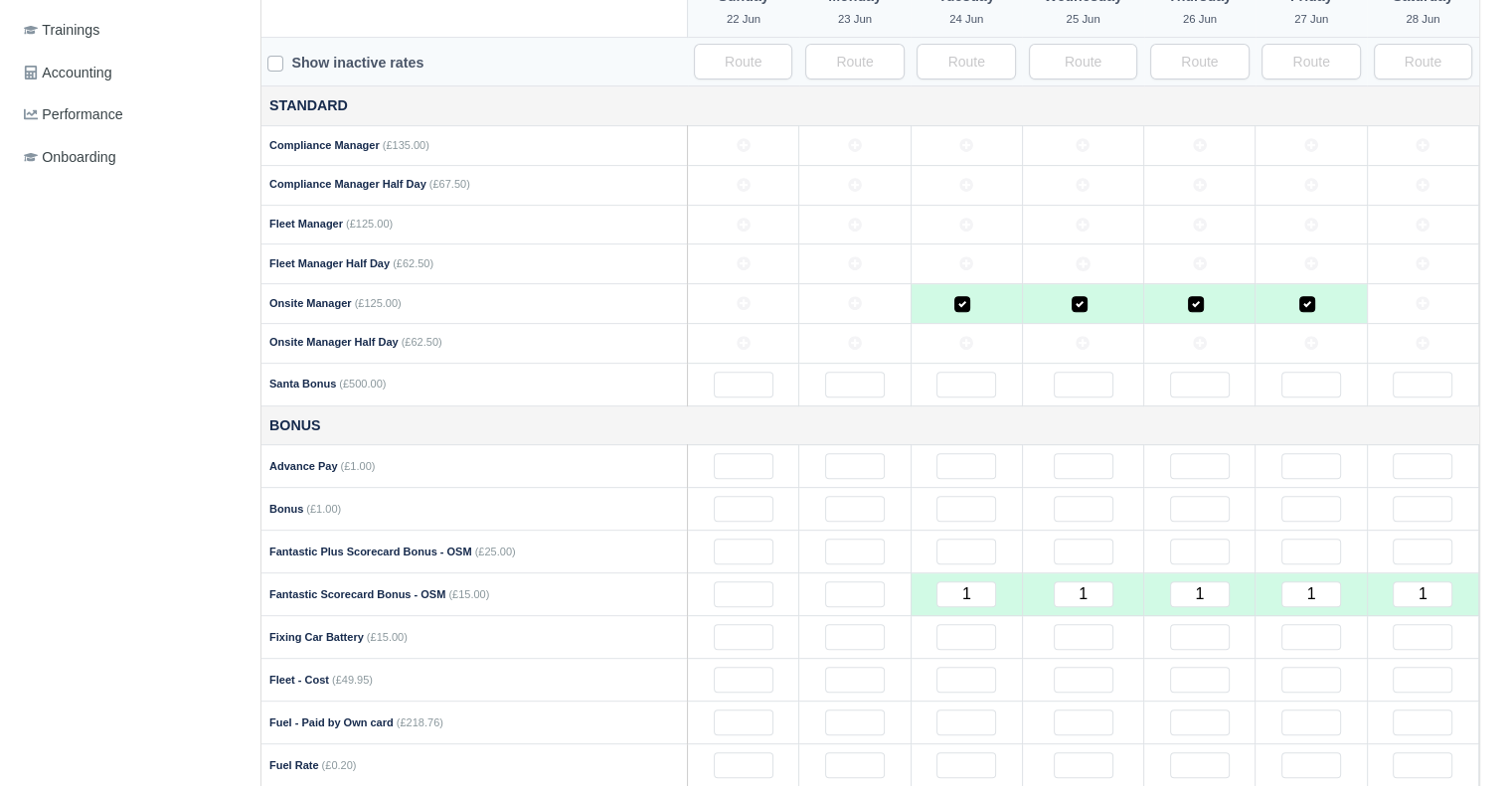 scroll, scrollTop: 826, scrollLeft: 0, axis: vertical 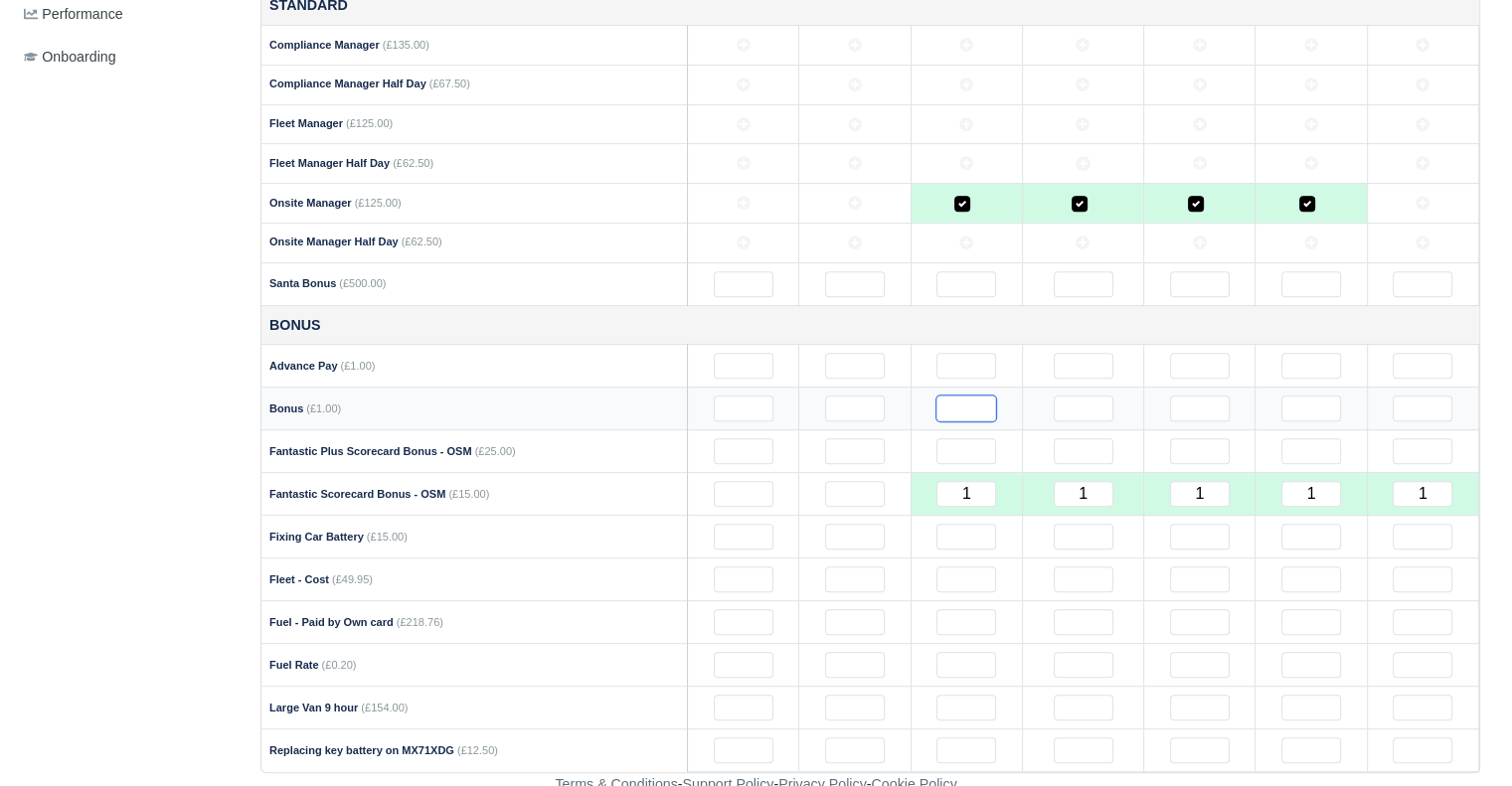 click at bounding box center (744, 284) 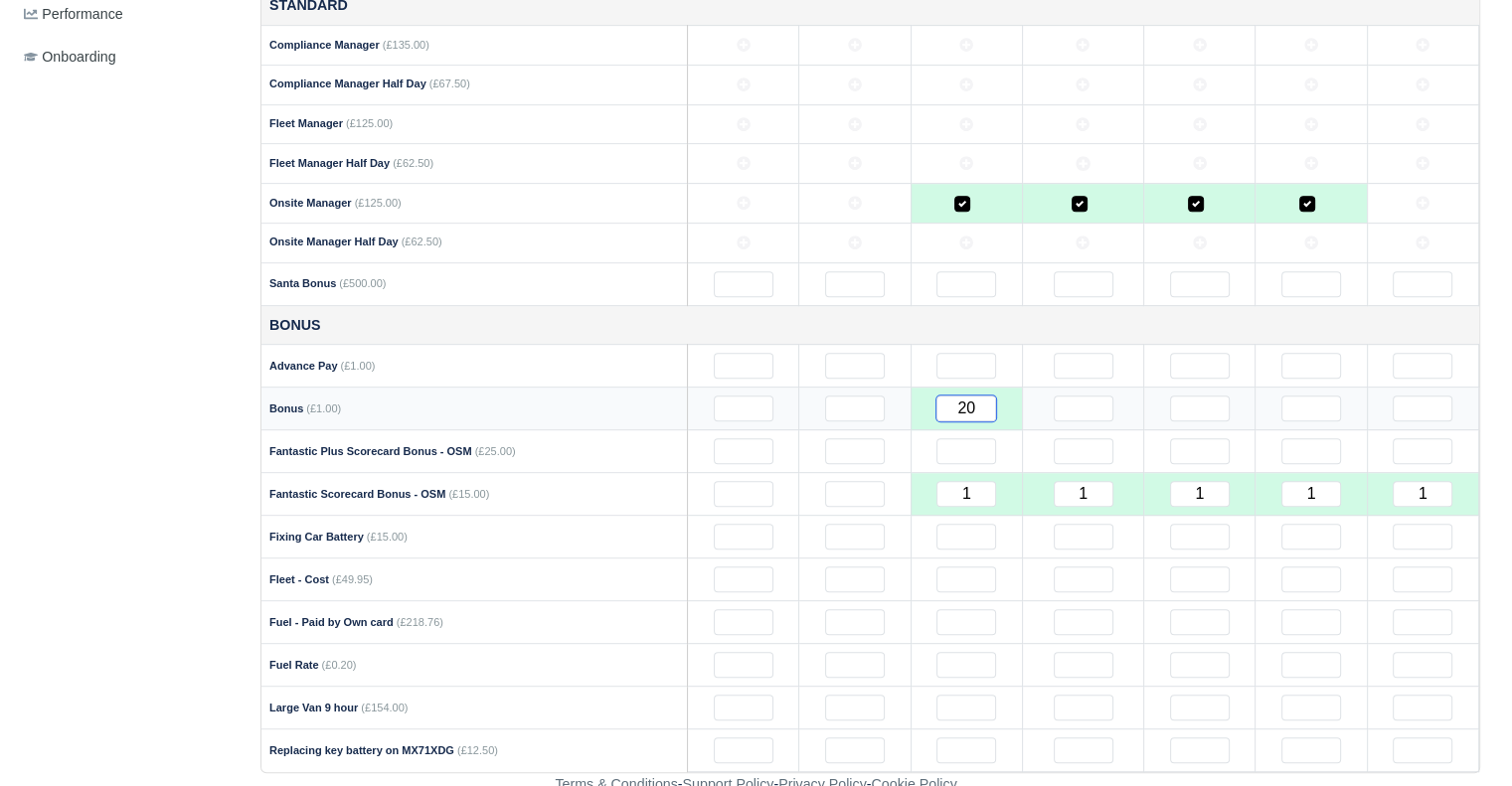 type on "20" 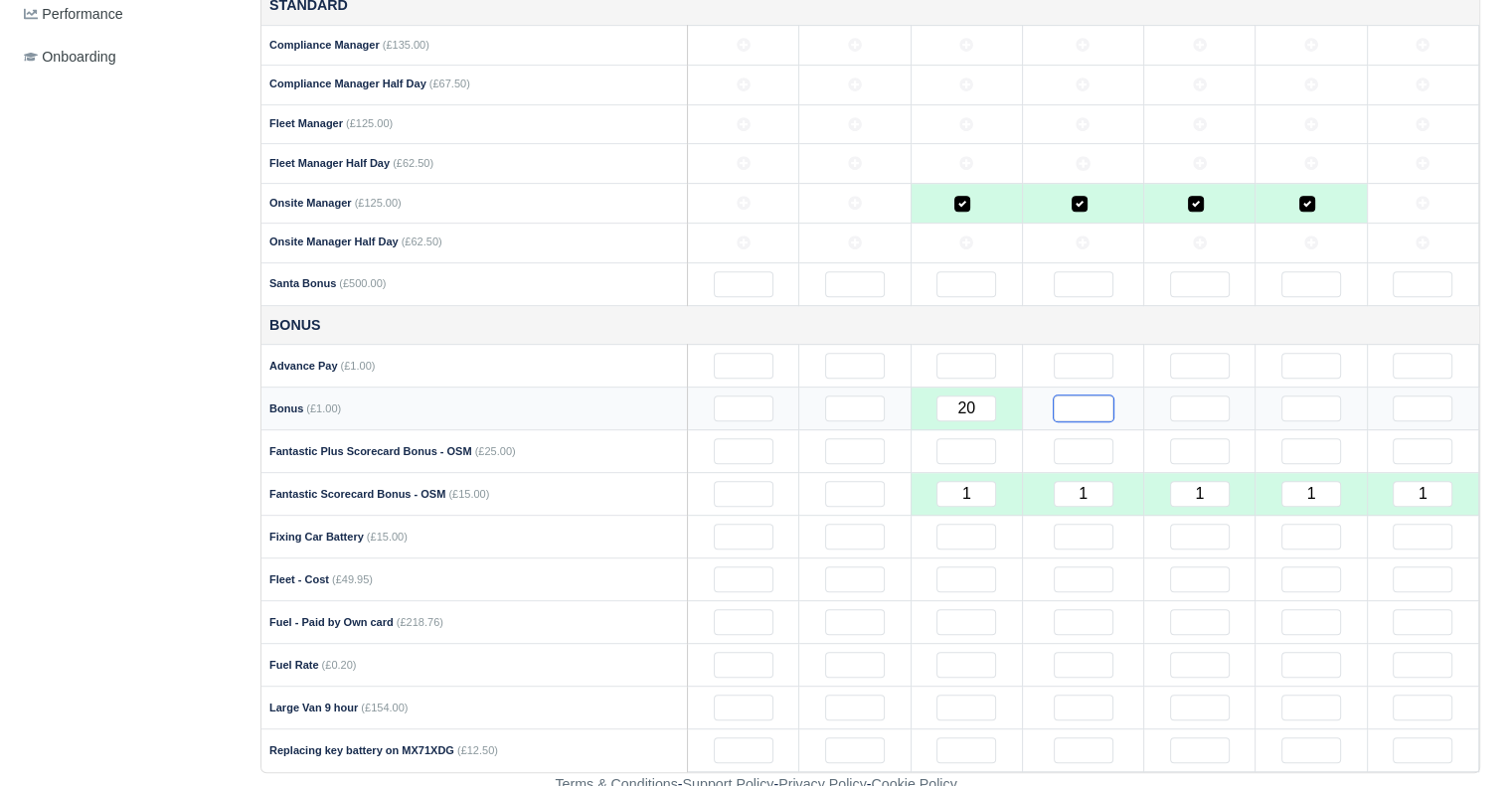 click at bounding box center [744, 284] 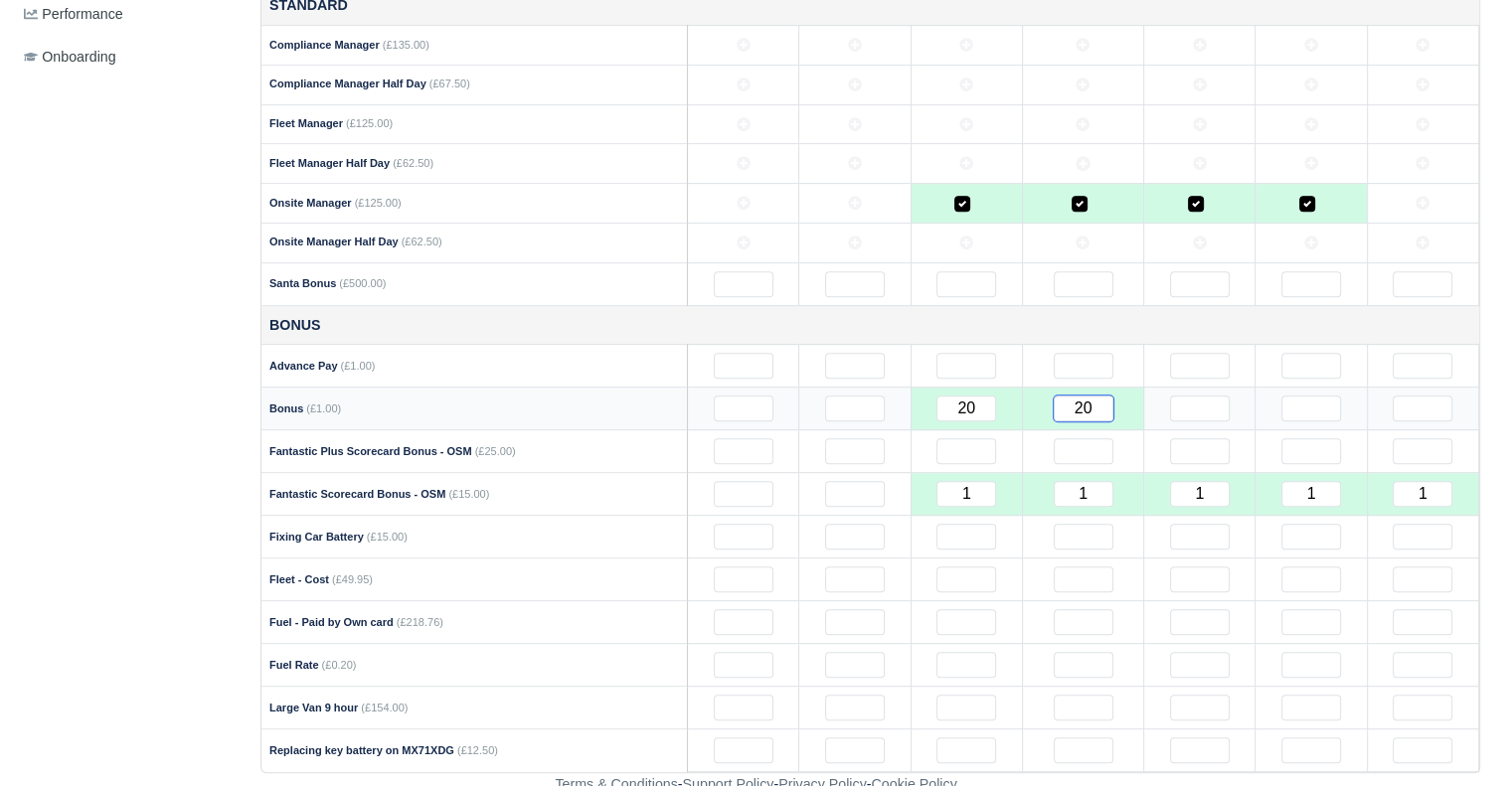 type on "20" 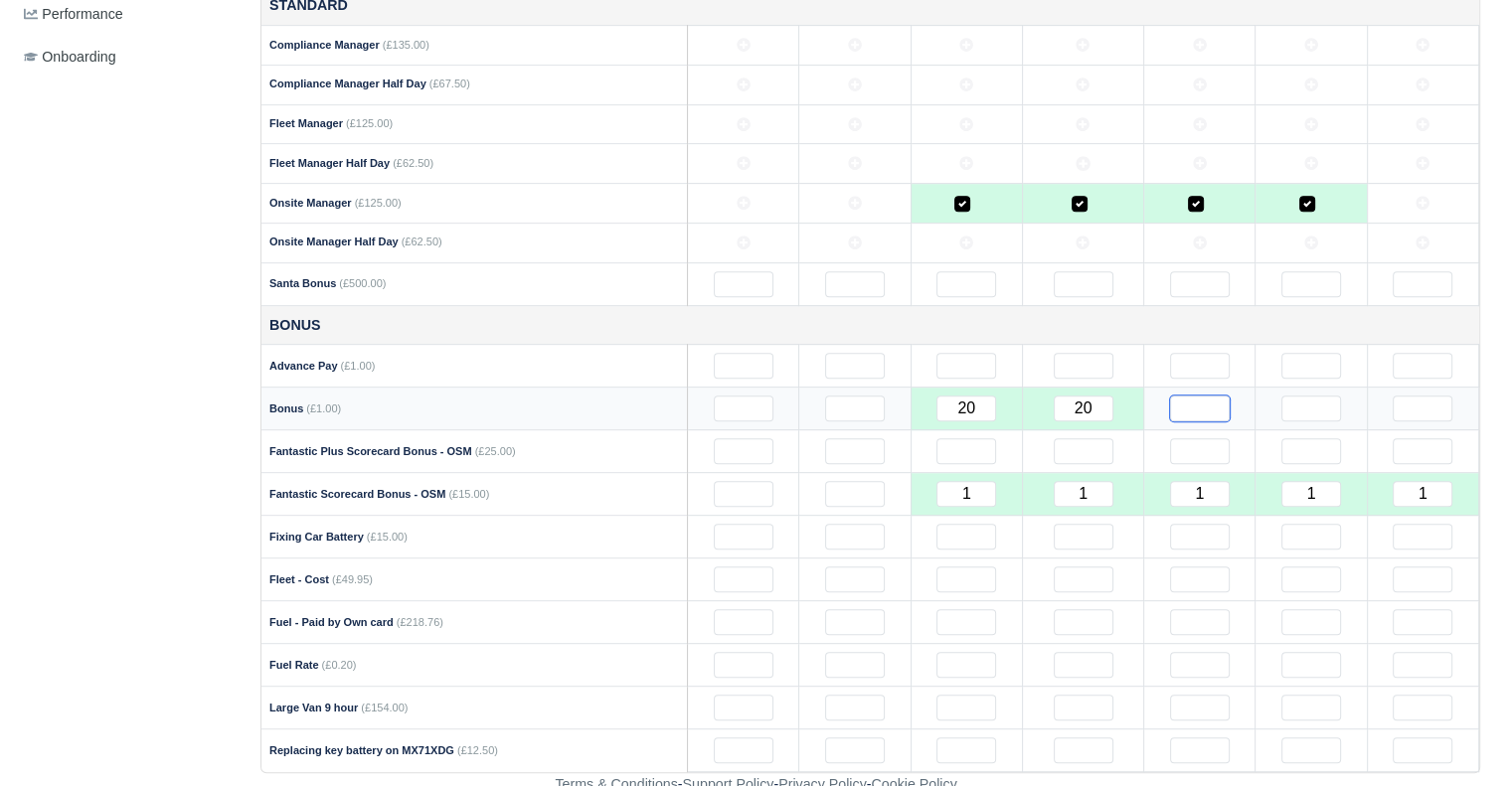 click at bounding box center [744, 284] 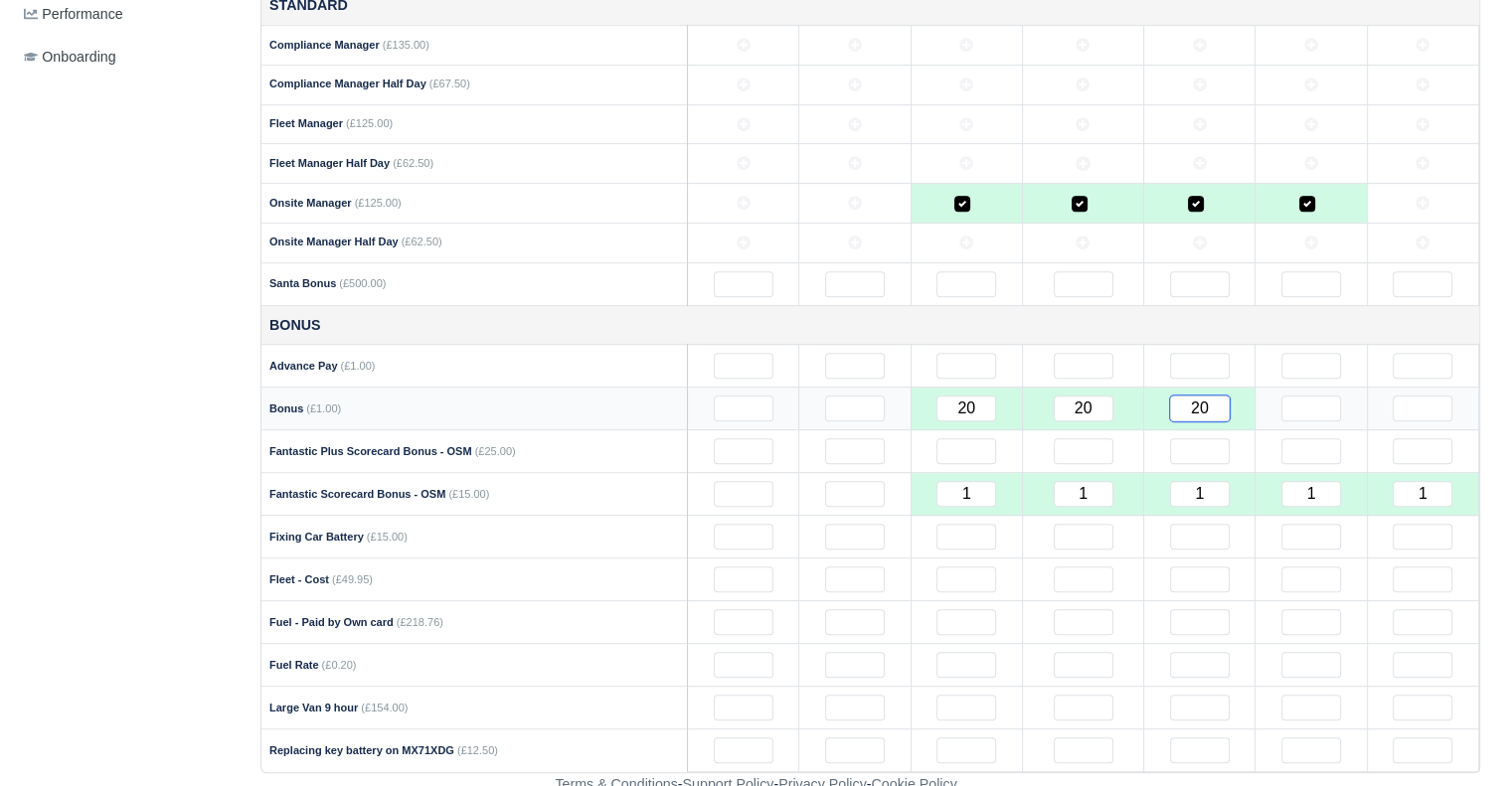 type on "20" 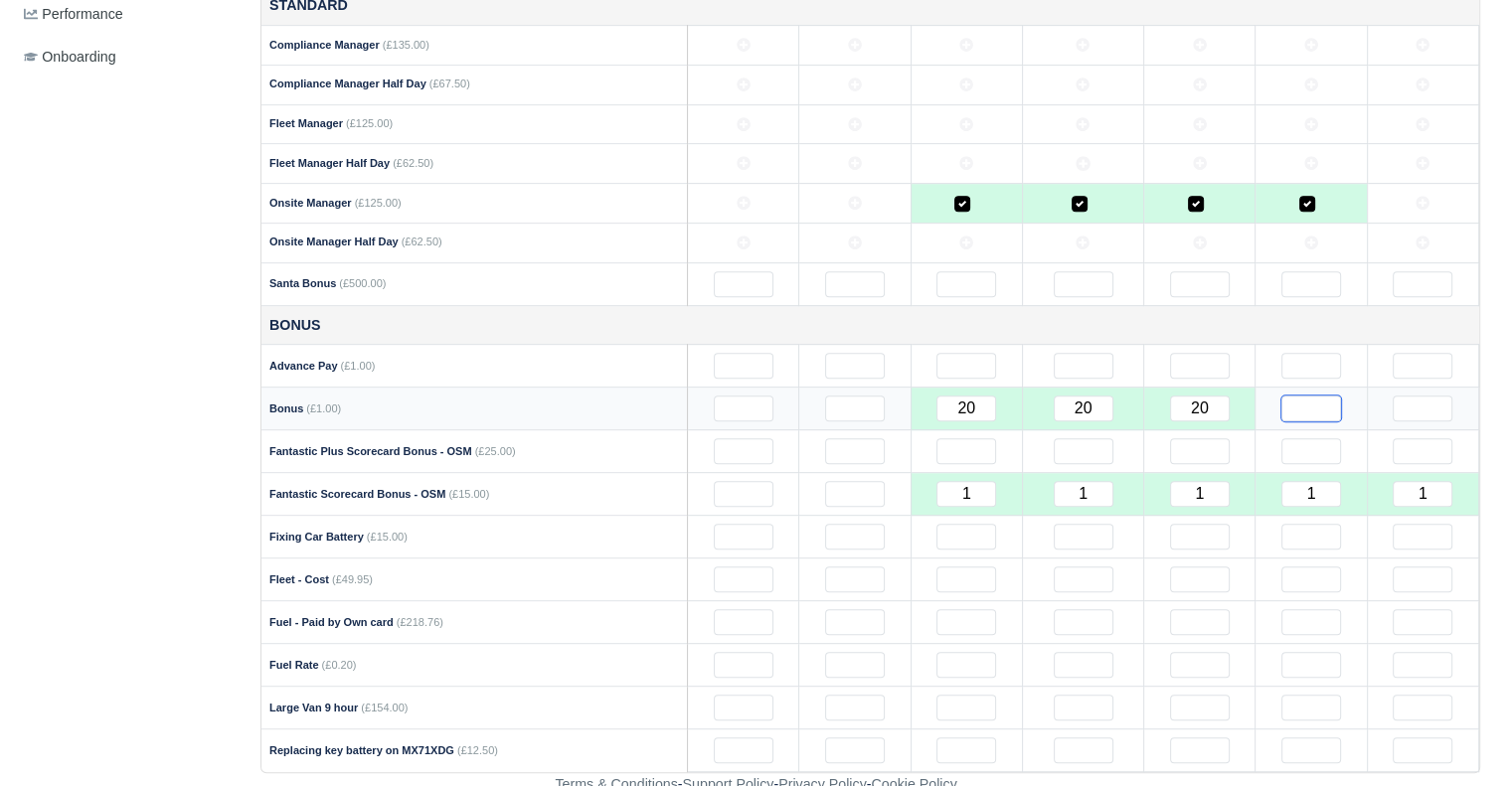 click at bounding box center (744, 284) 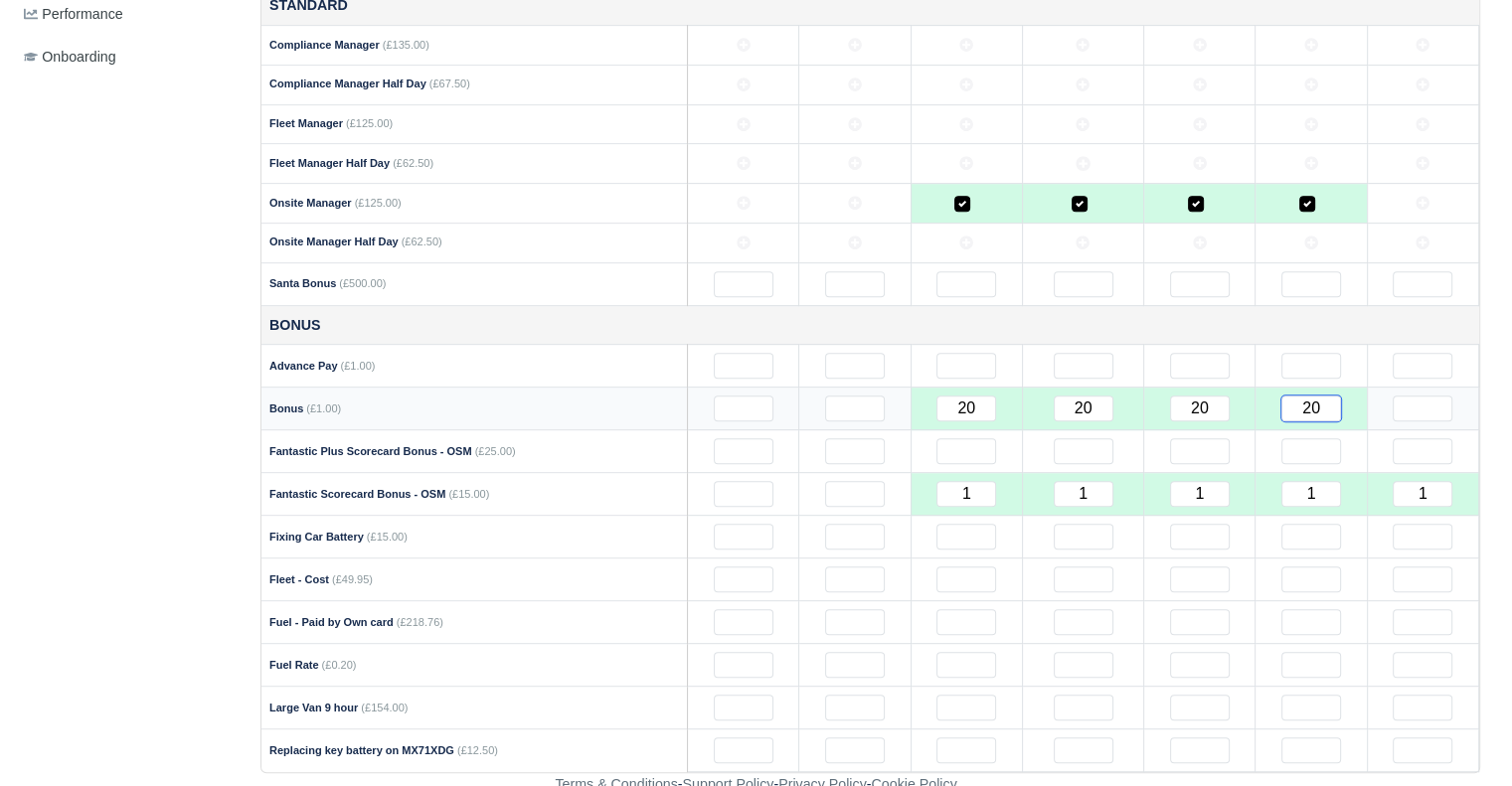 type on "20" 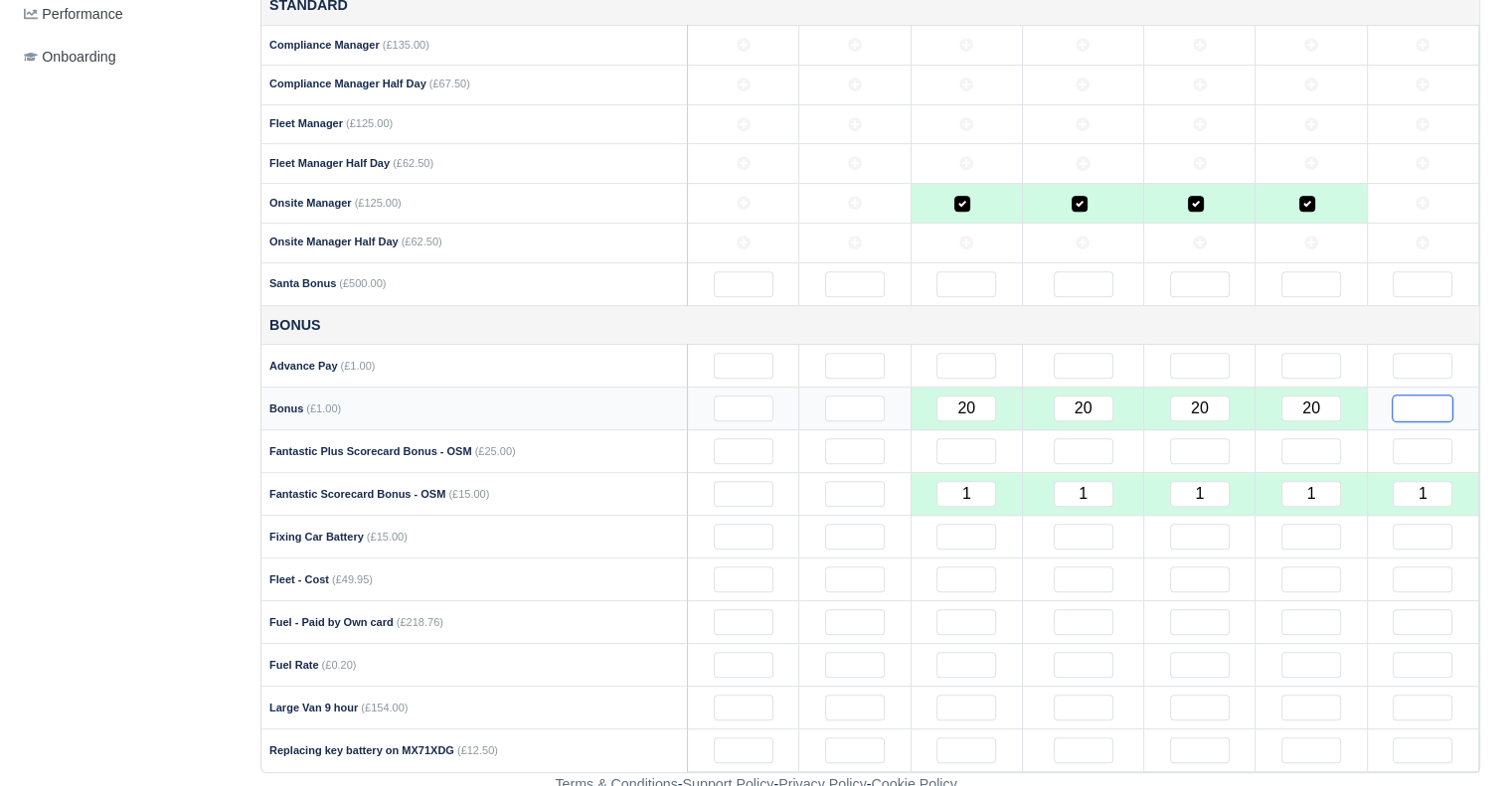 click at bounding box center (744, 284) 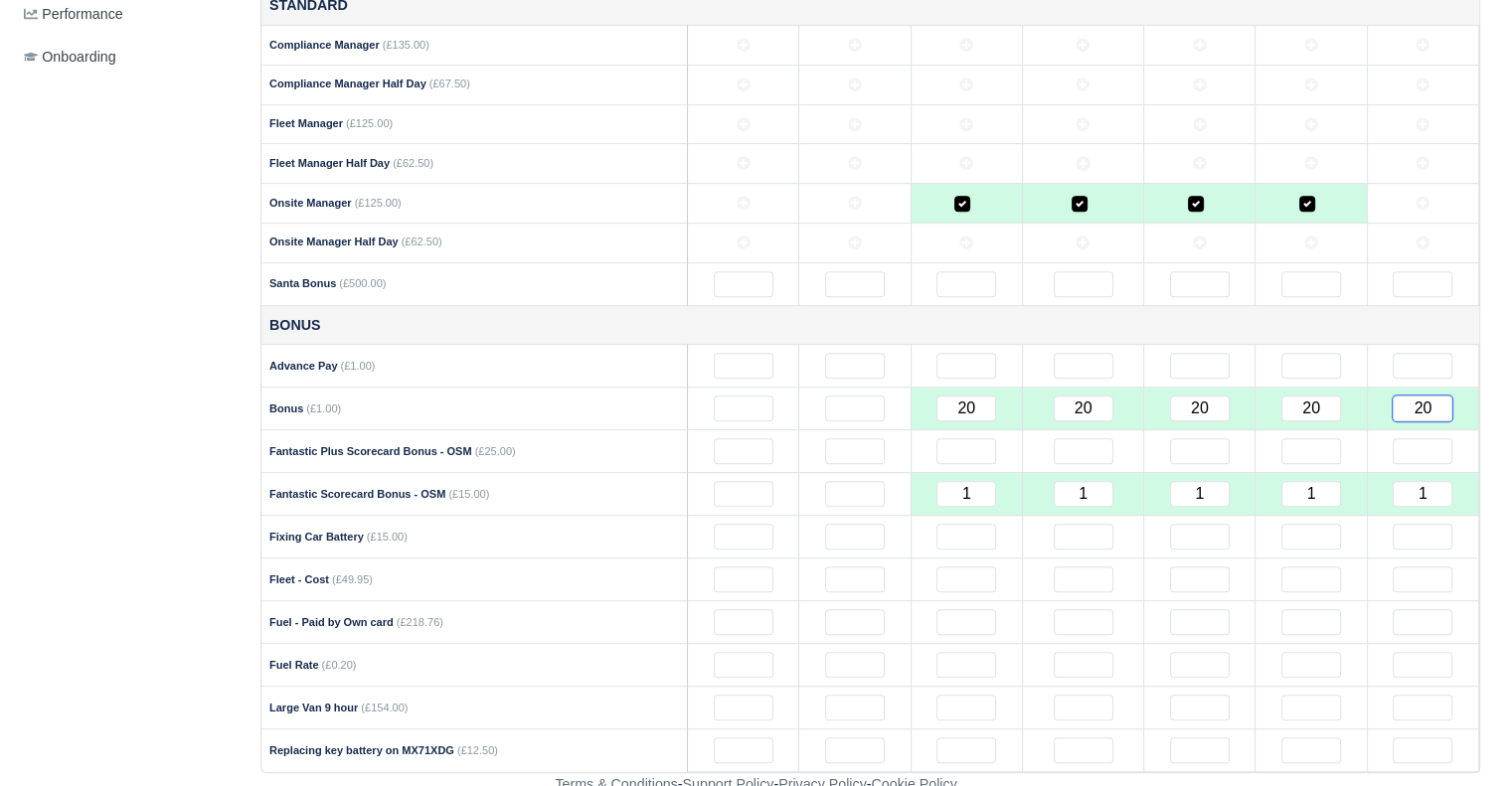 type on "20" 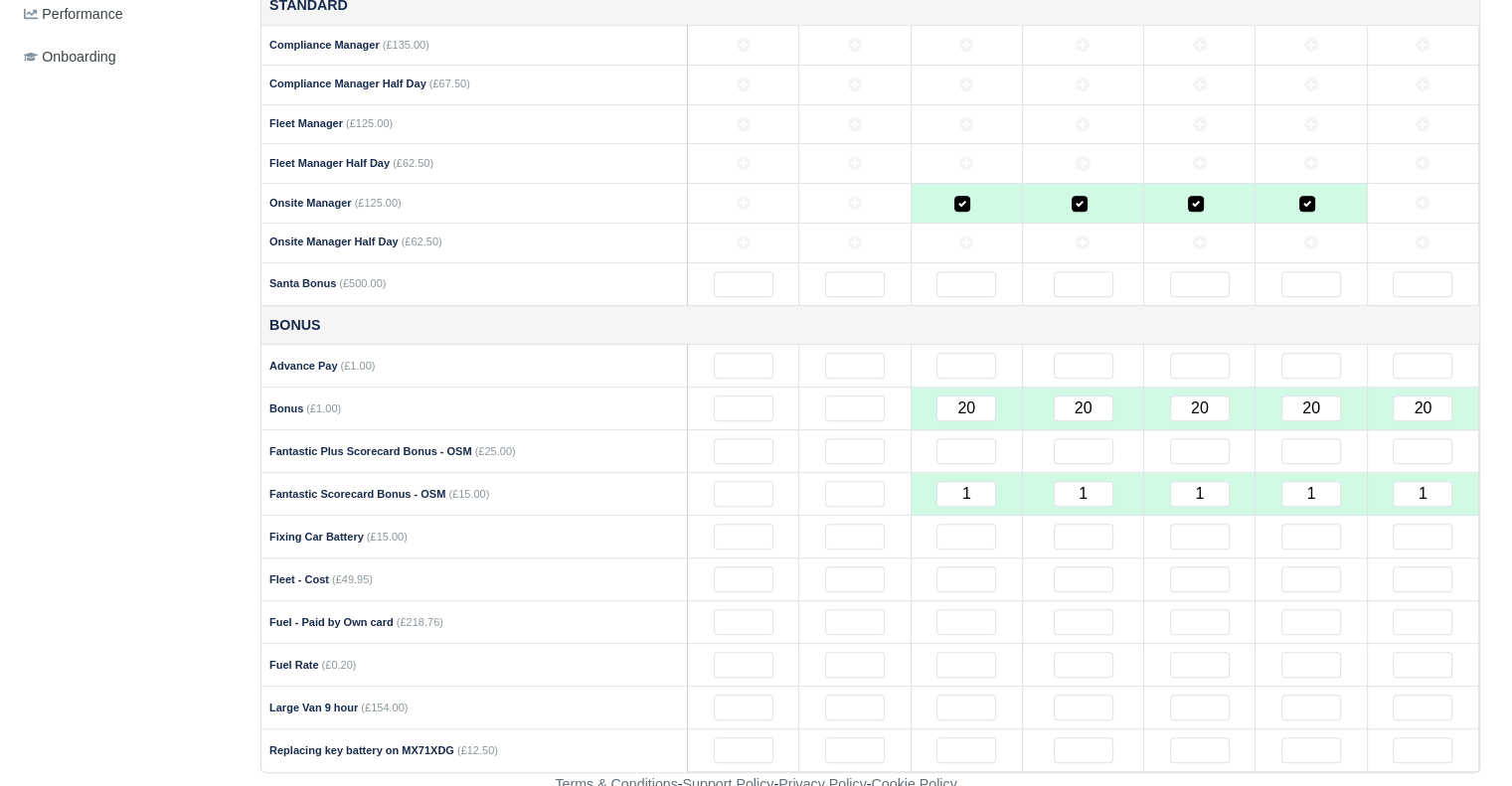 click on "Details
Timesheet
Invoices
Wallet
Customer Escalations
Notes
Attendance" at bounding box center (756, 89) 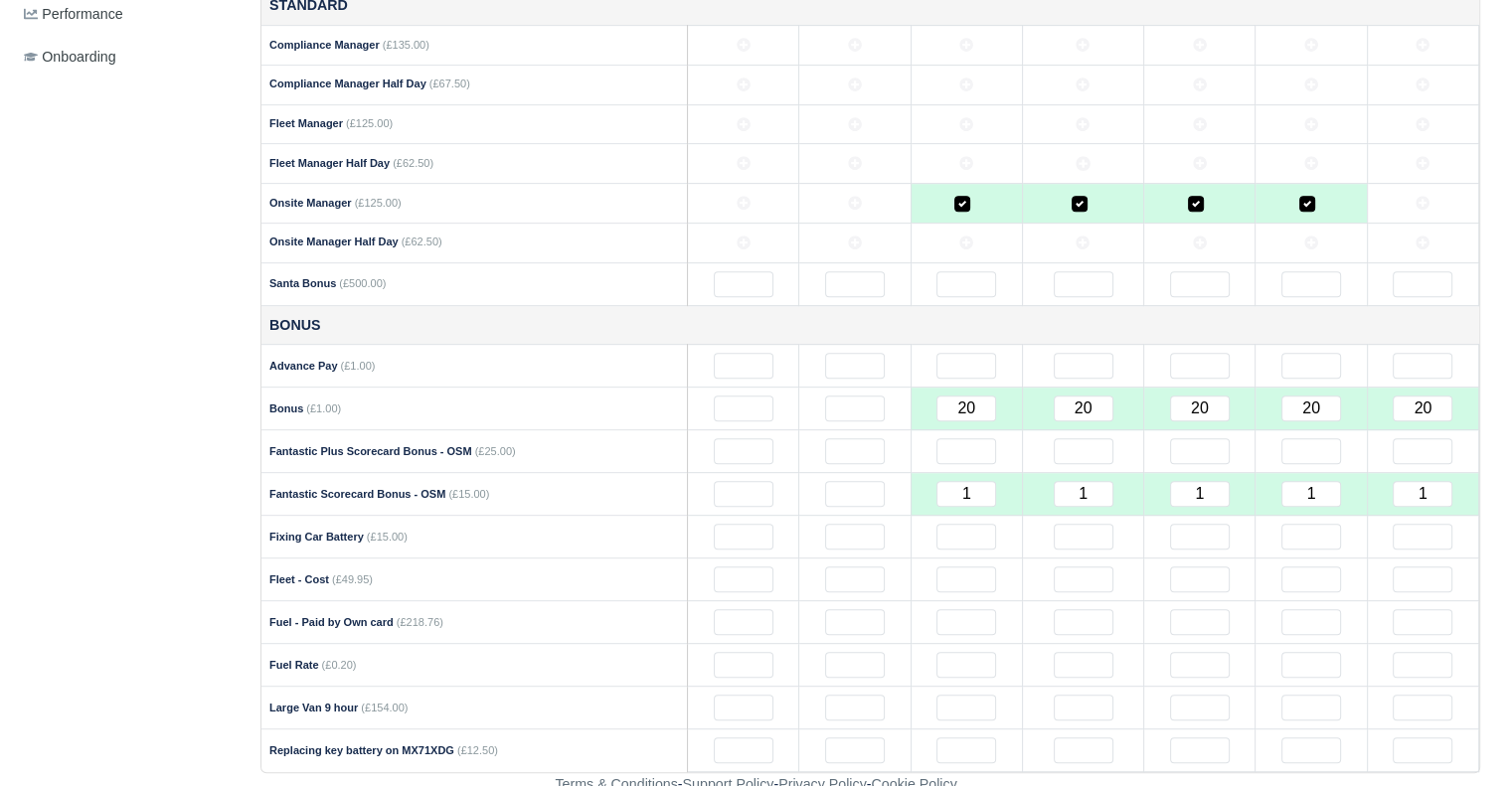 scroll, scrollTop: 0, scrollLeft: 0, axis: both 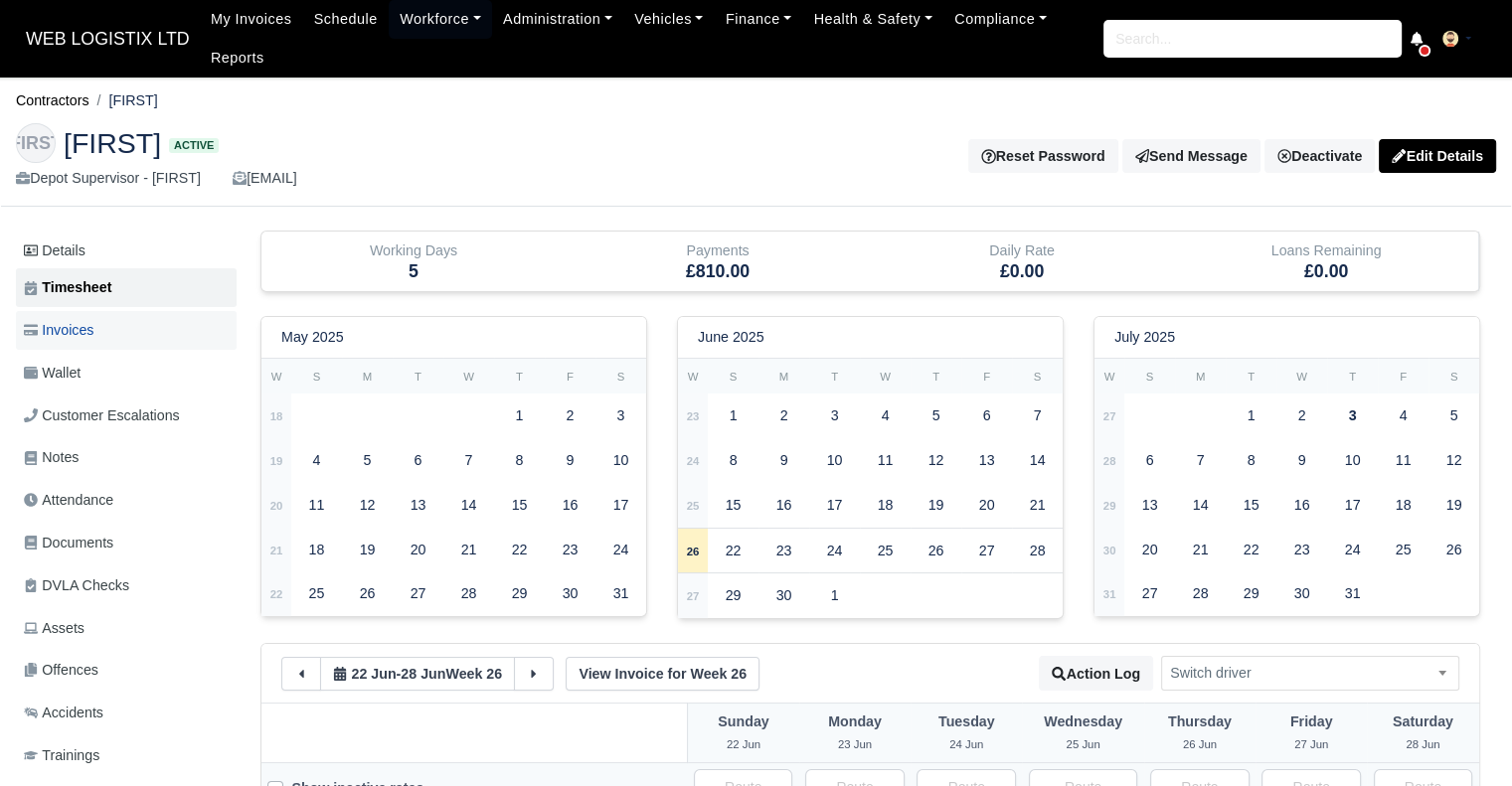 click on "Invoices" at bounding box center [126, 330] 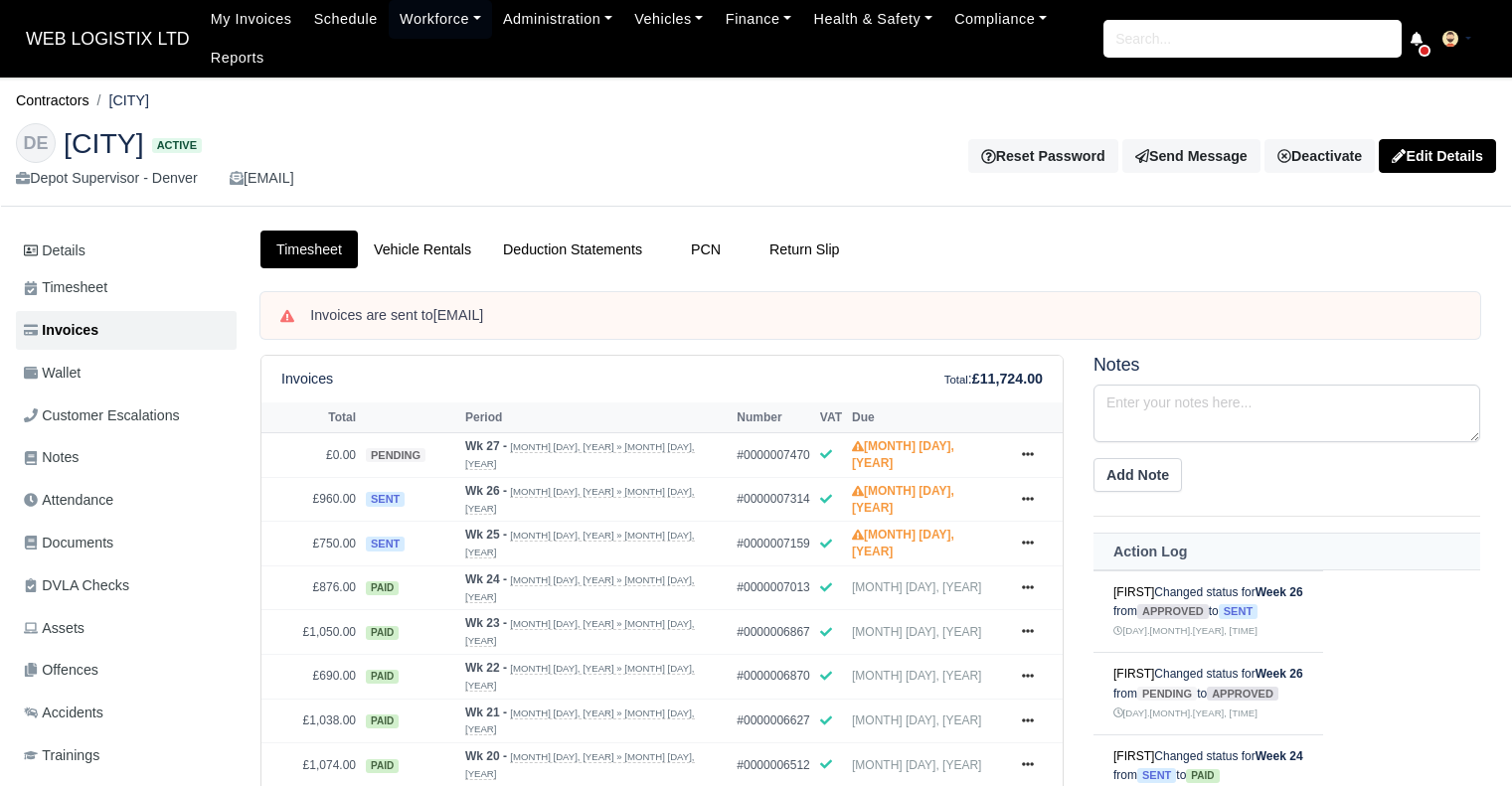 scroll, scrollTop: 0, scrollLeft: 0, axis: both 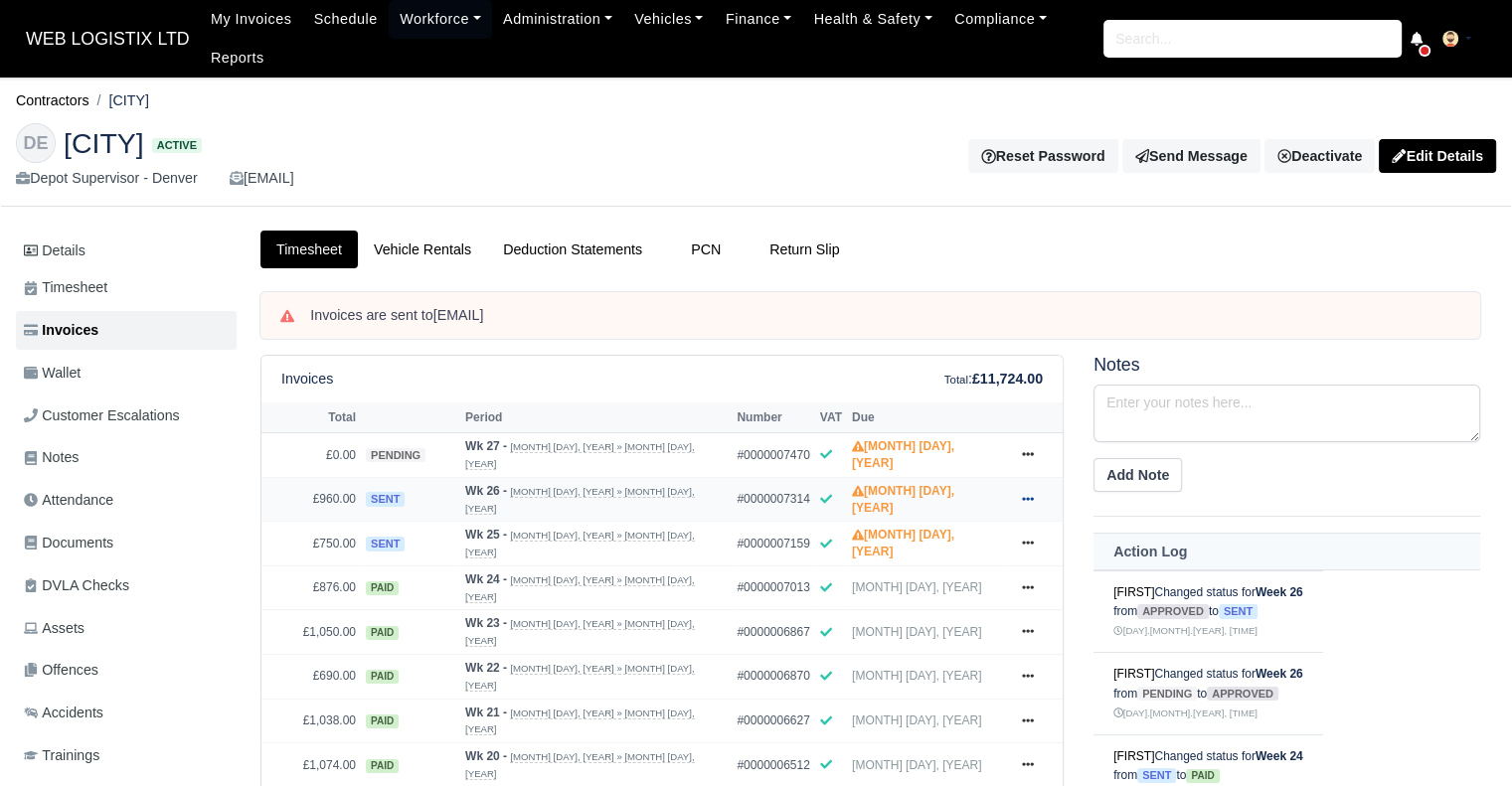 click at bounding box center (1028, 455) 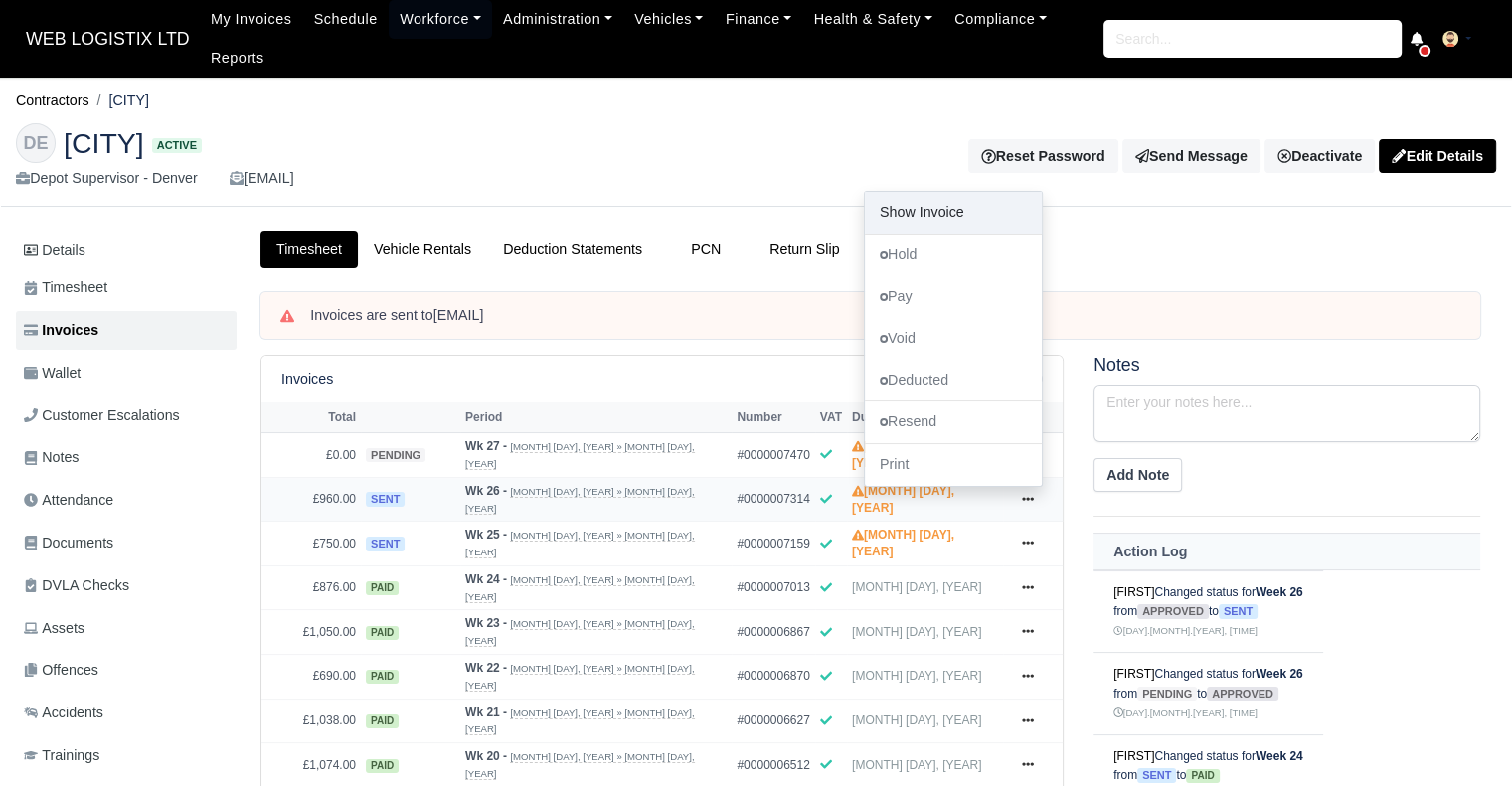 click on "Show Invoice" at bounding box center [953, 213] 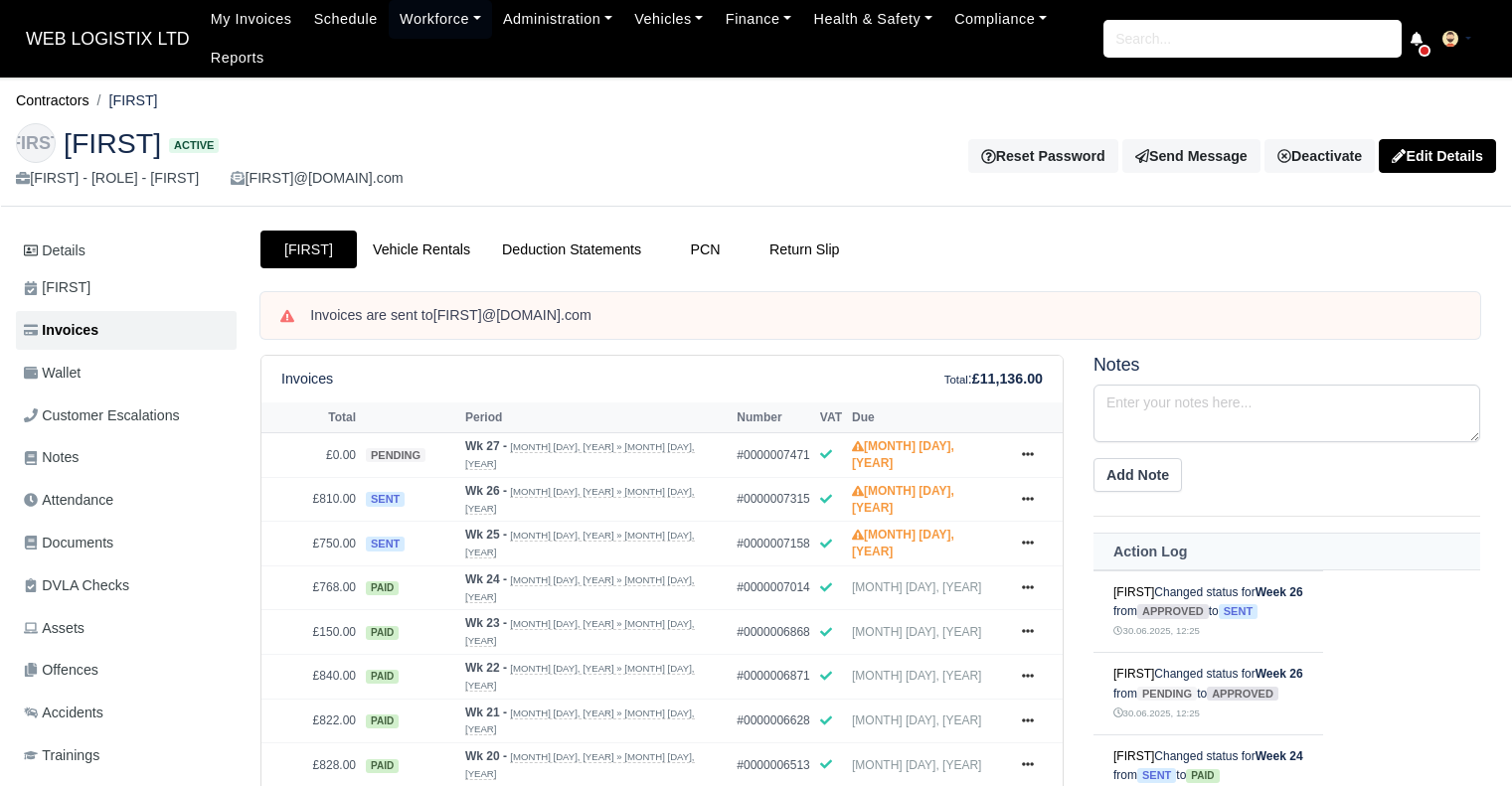 scroll, scrollTop: 0, scrollLeft: 0, axis: both 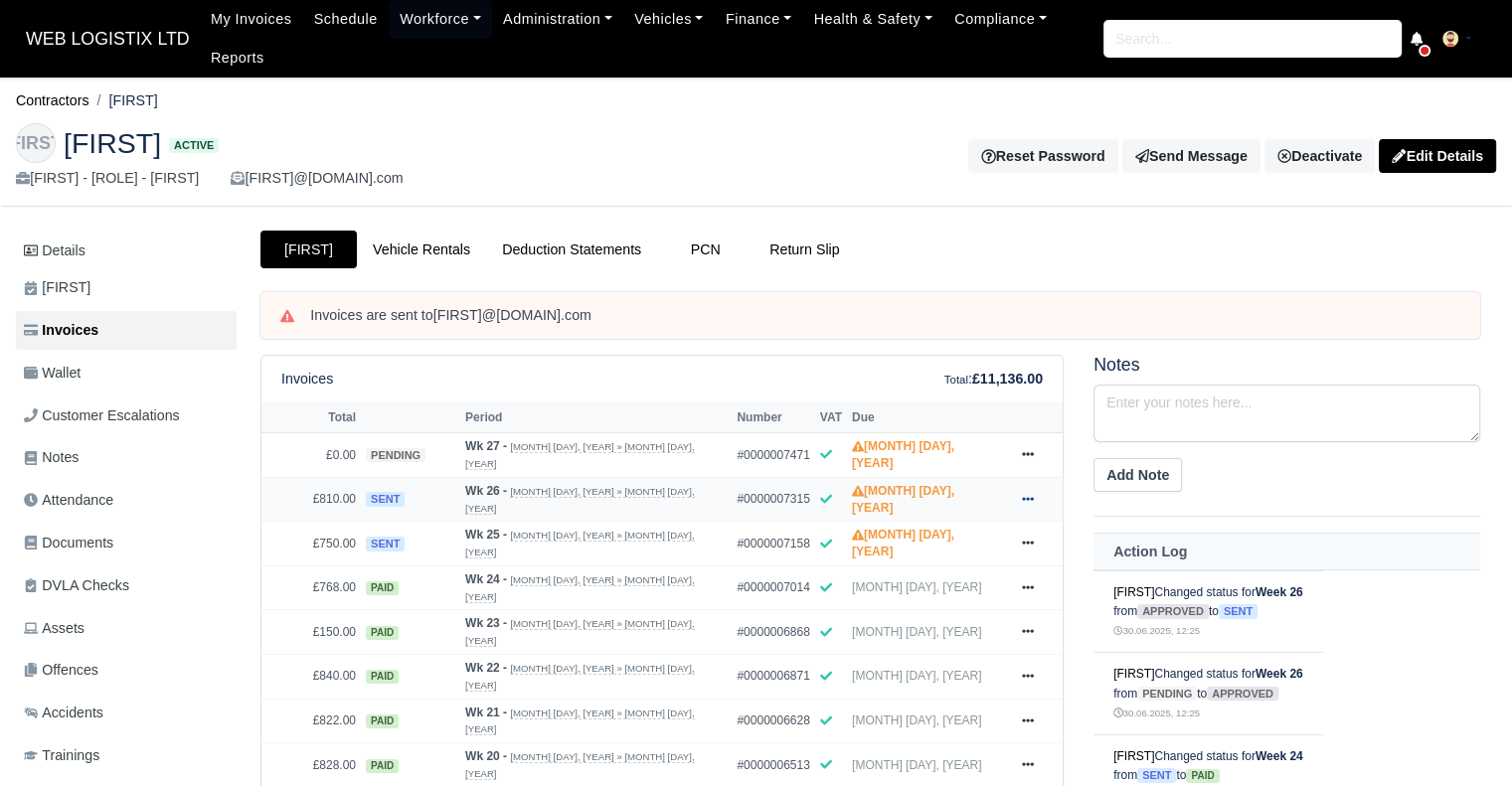 click at bounding box center [1028, 454] 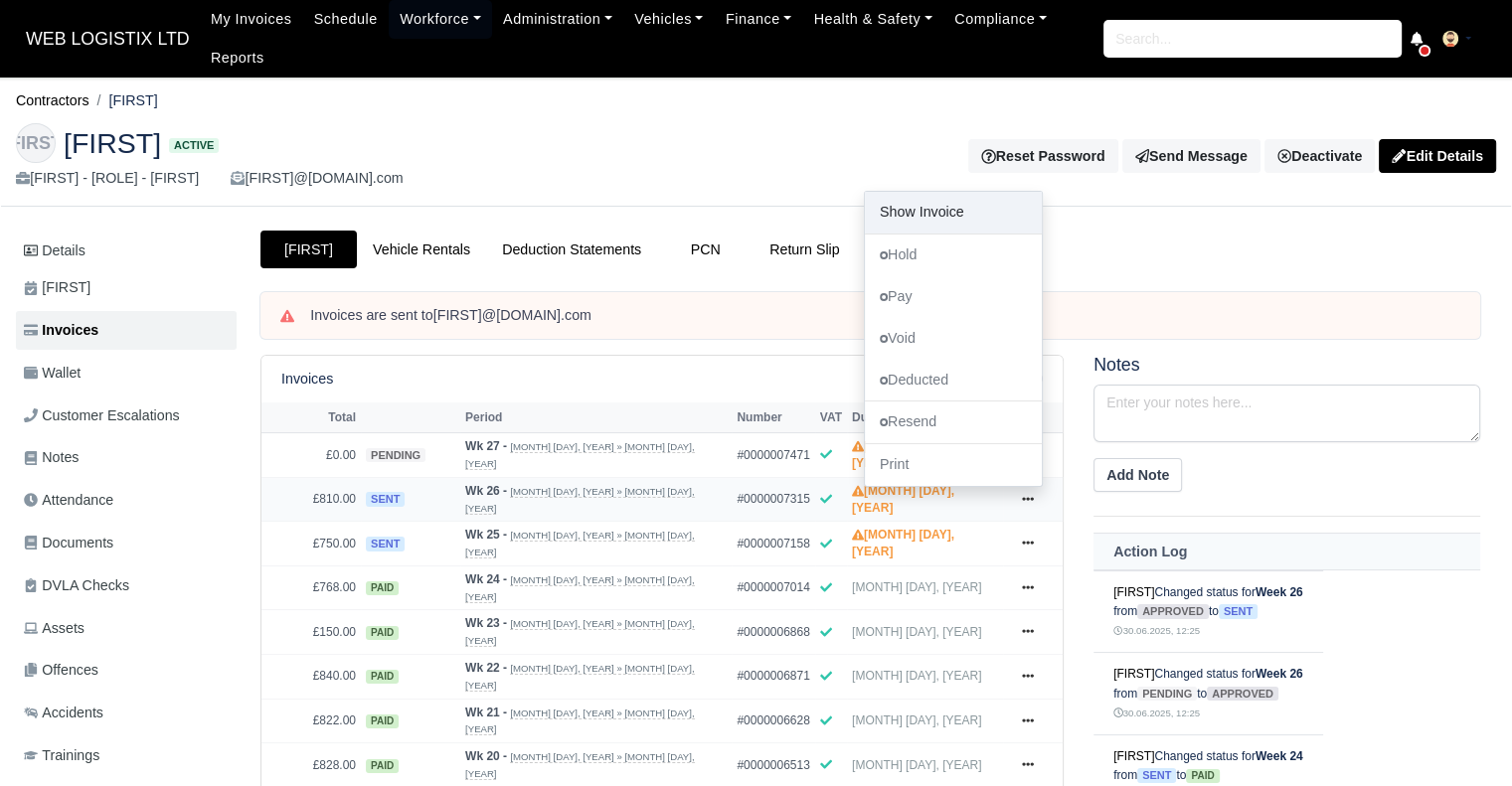 click on "Show Invoice" at bounding box center [953, 213] 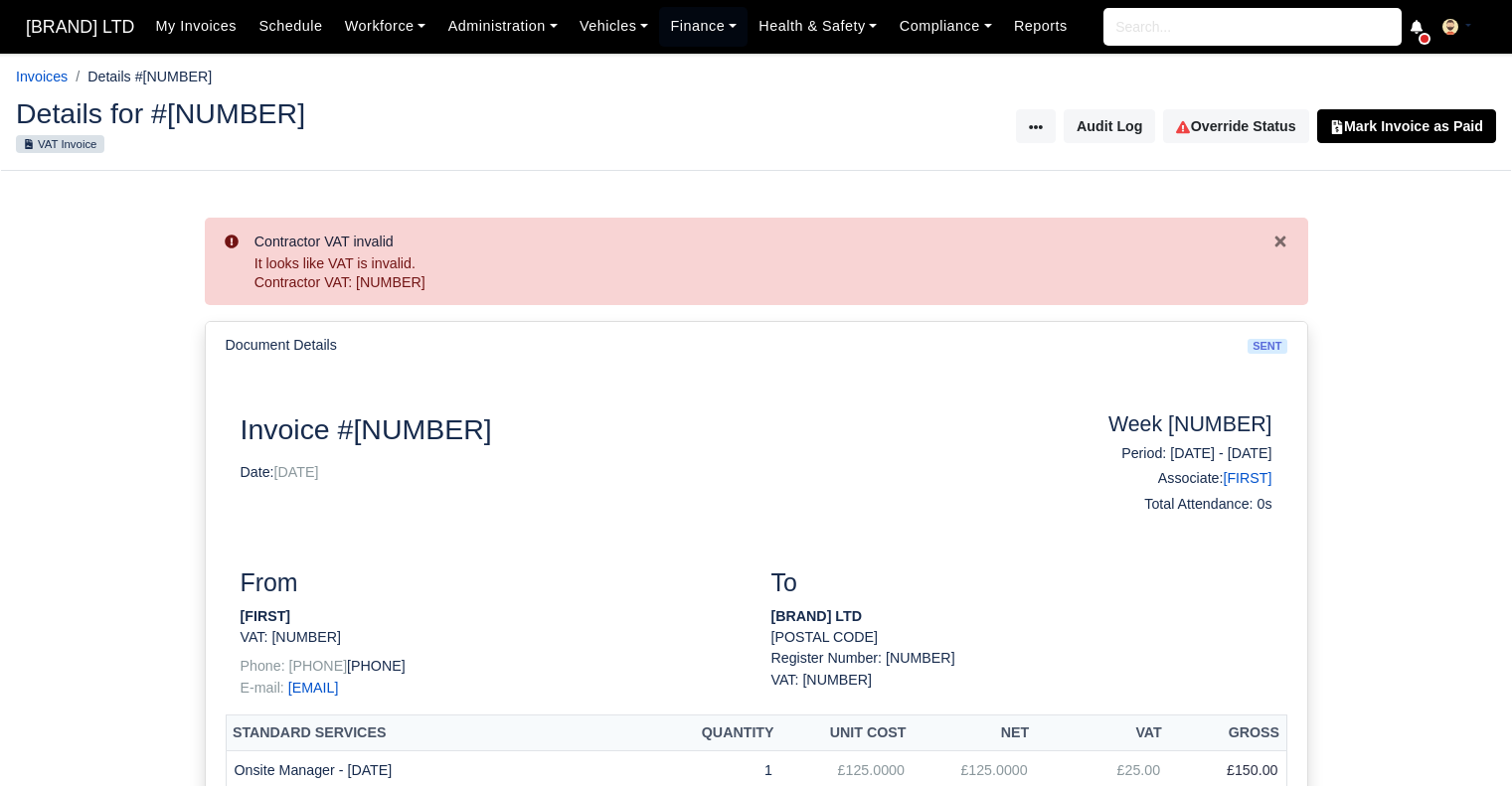 scroll, scrollTop: 0, scrollLeft: 0, axis: both 